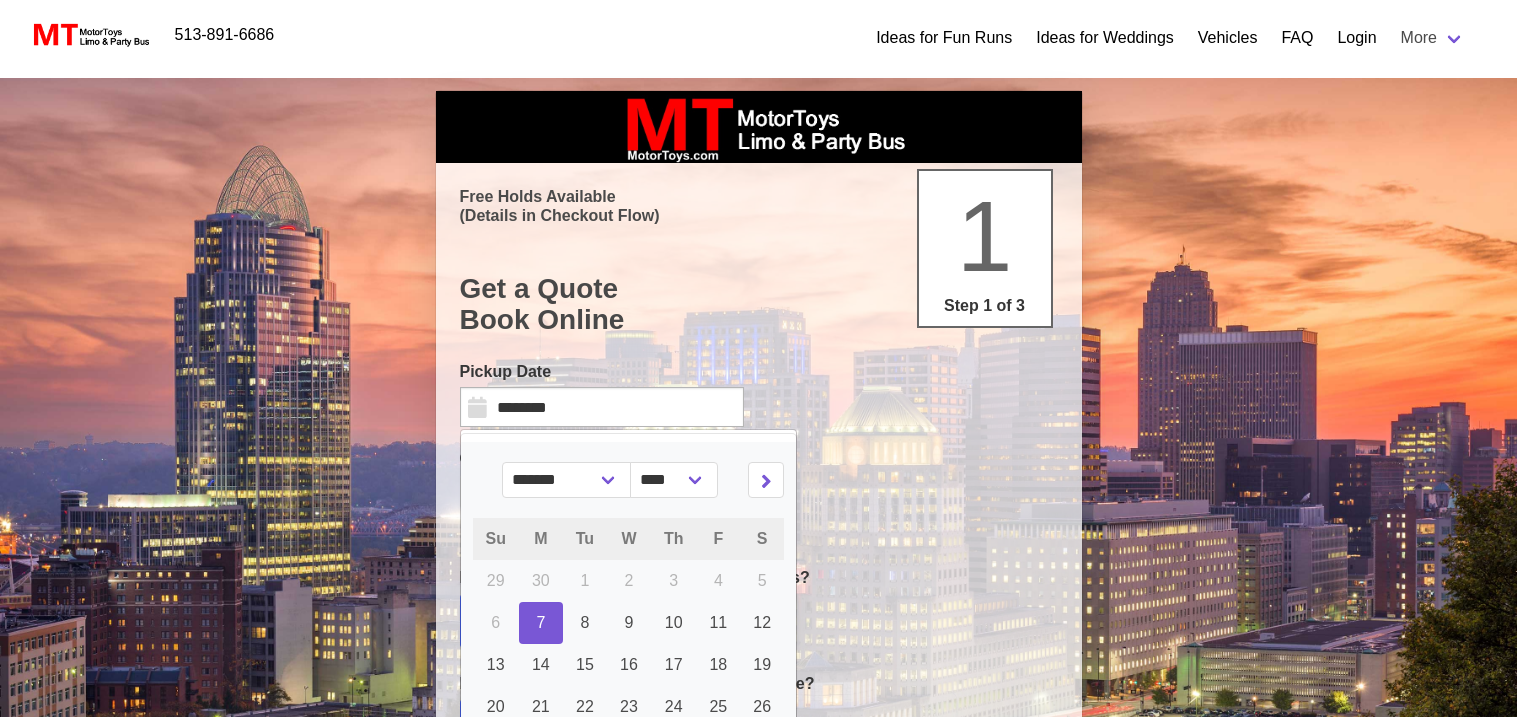 scroll, scrollTop: 0, scrollLeft: 0, axis: both 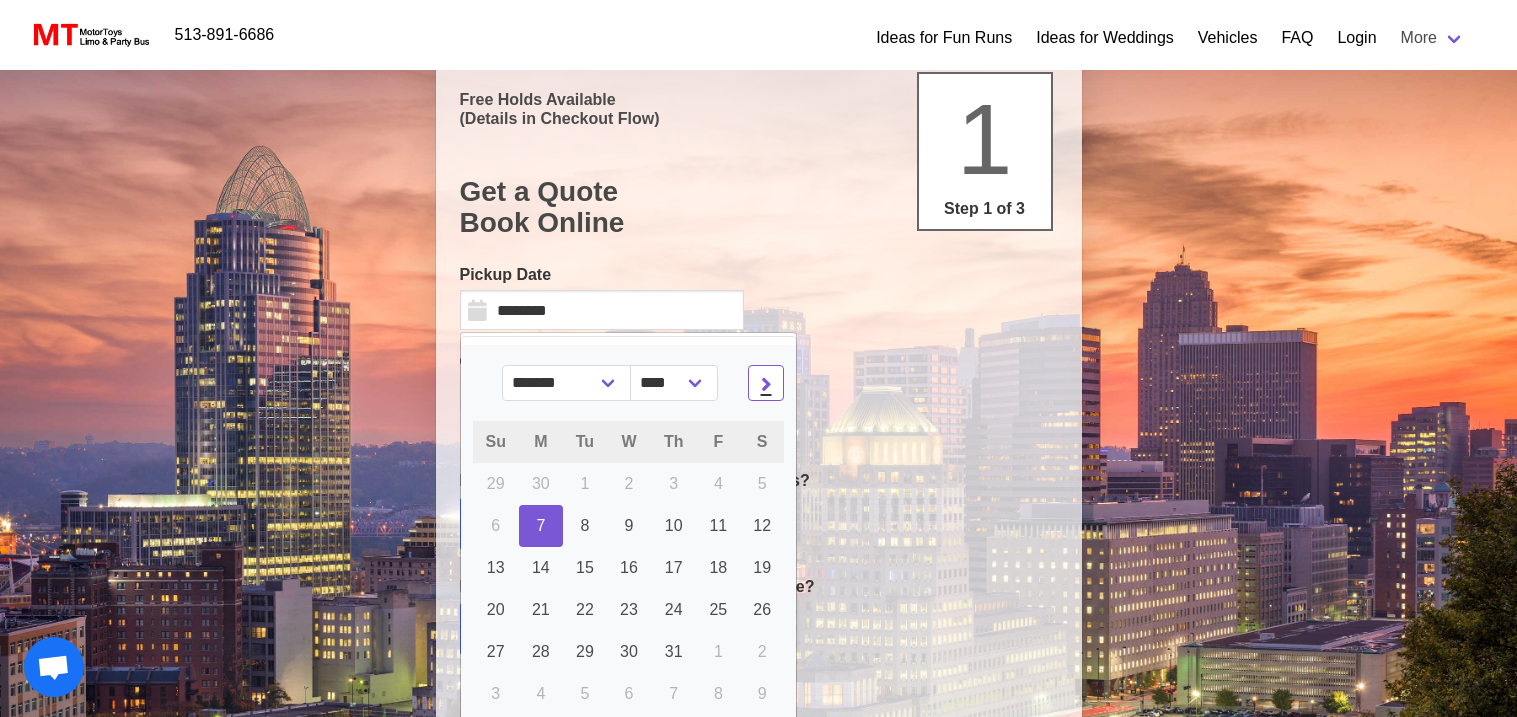 click at bounding box center (766, 383) 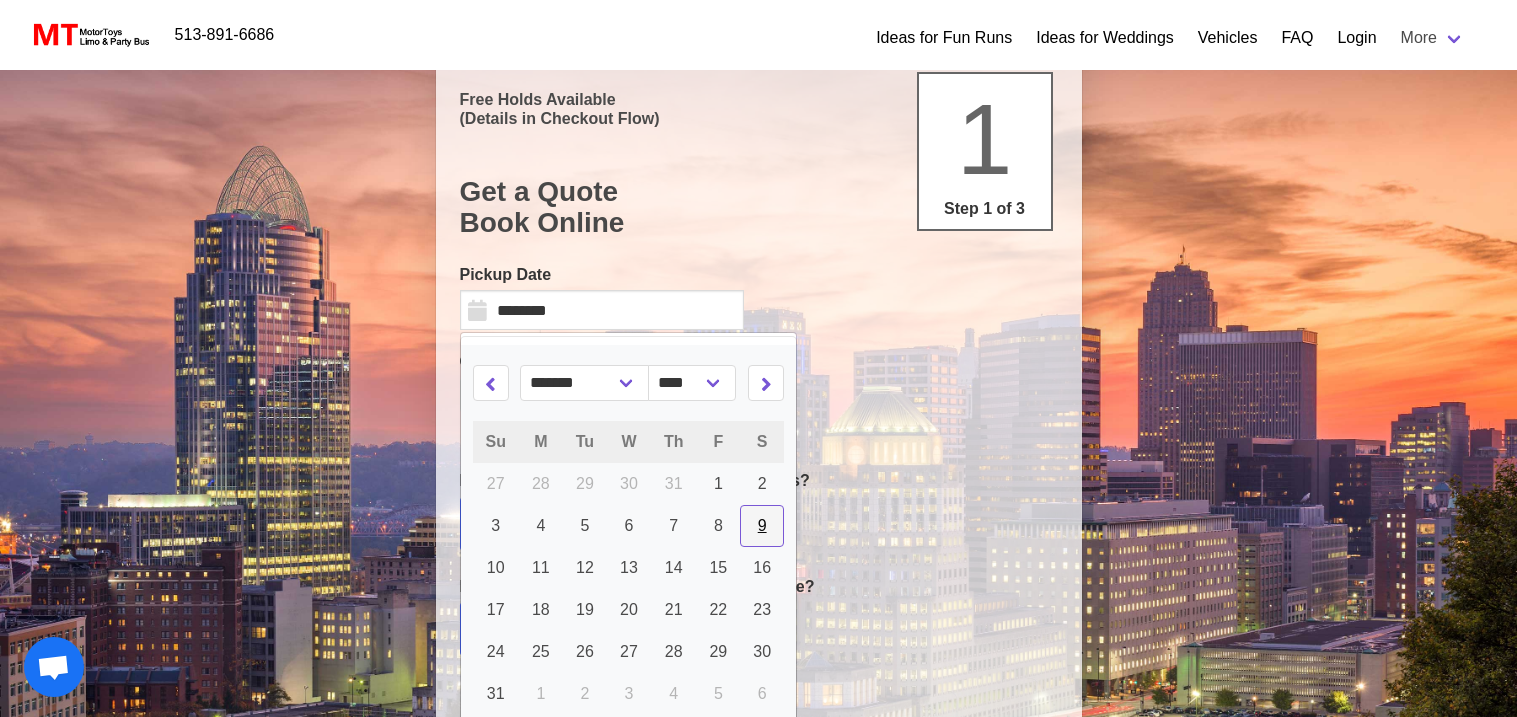 click on "9" at bounding box center (718, 483) 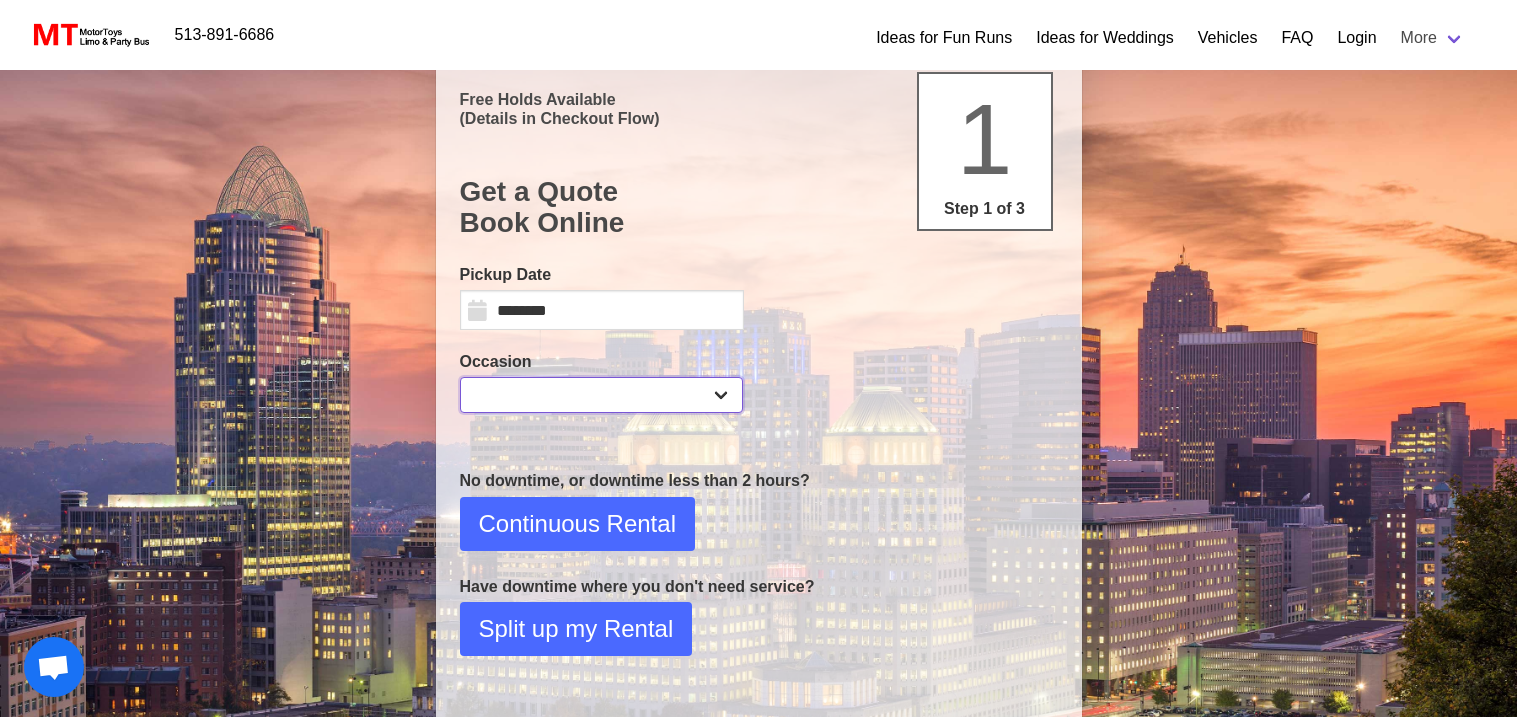 click on "**********" at bounding box center [602, 395] 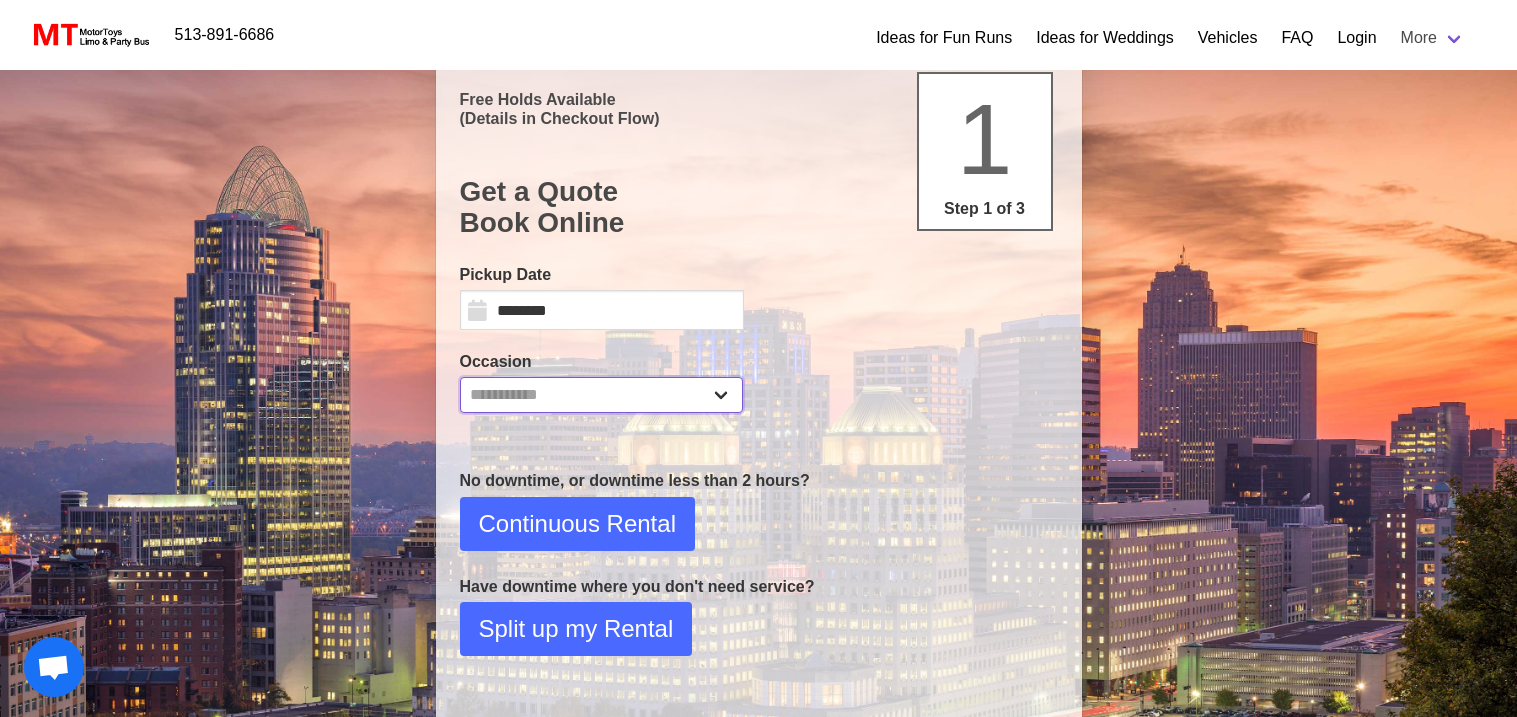 click on "**********" at bounding box center (602, 395) 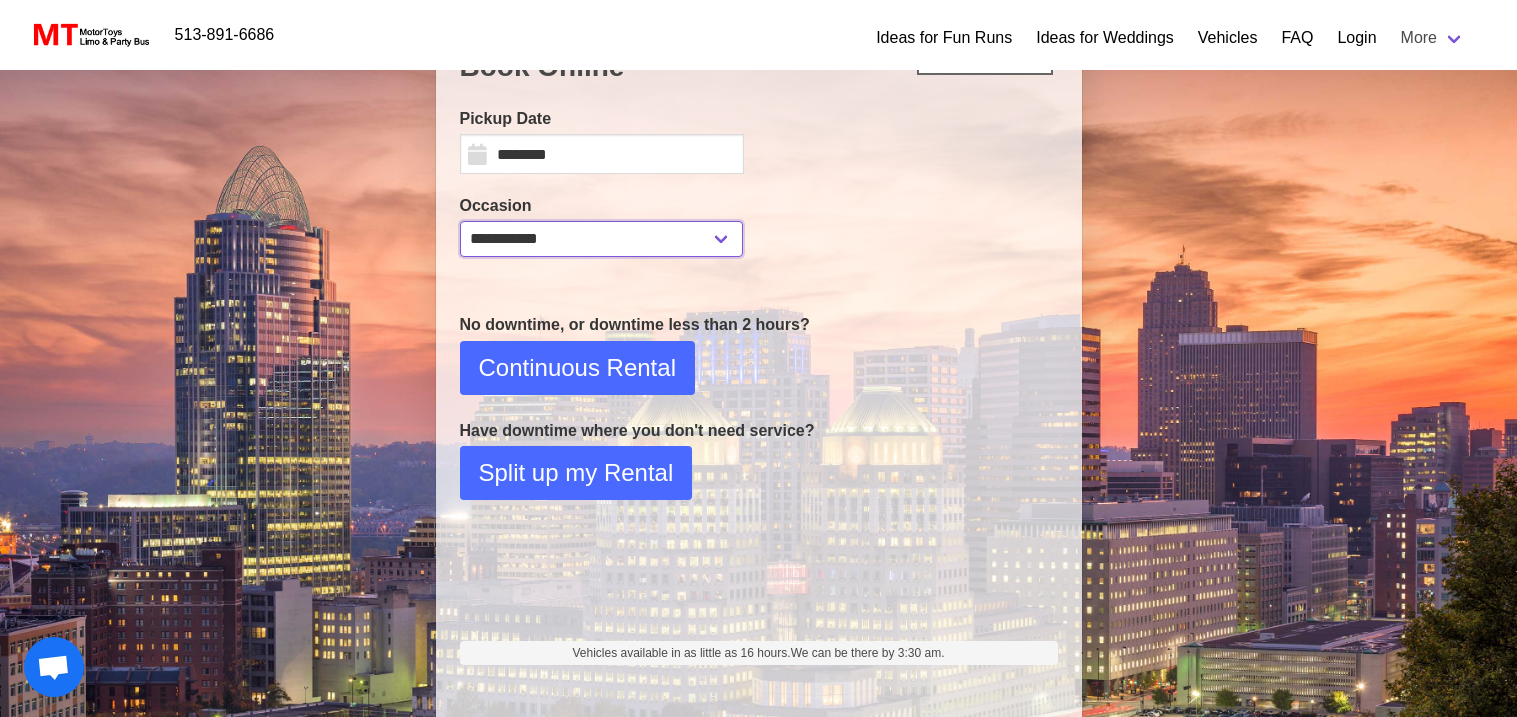 scroll, scrollTop: 287, scrollLeft: 0, axis: vertical 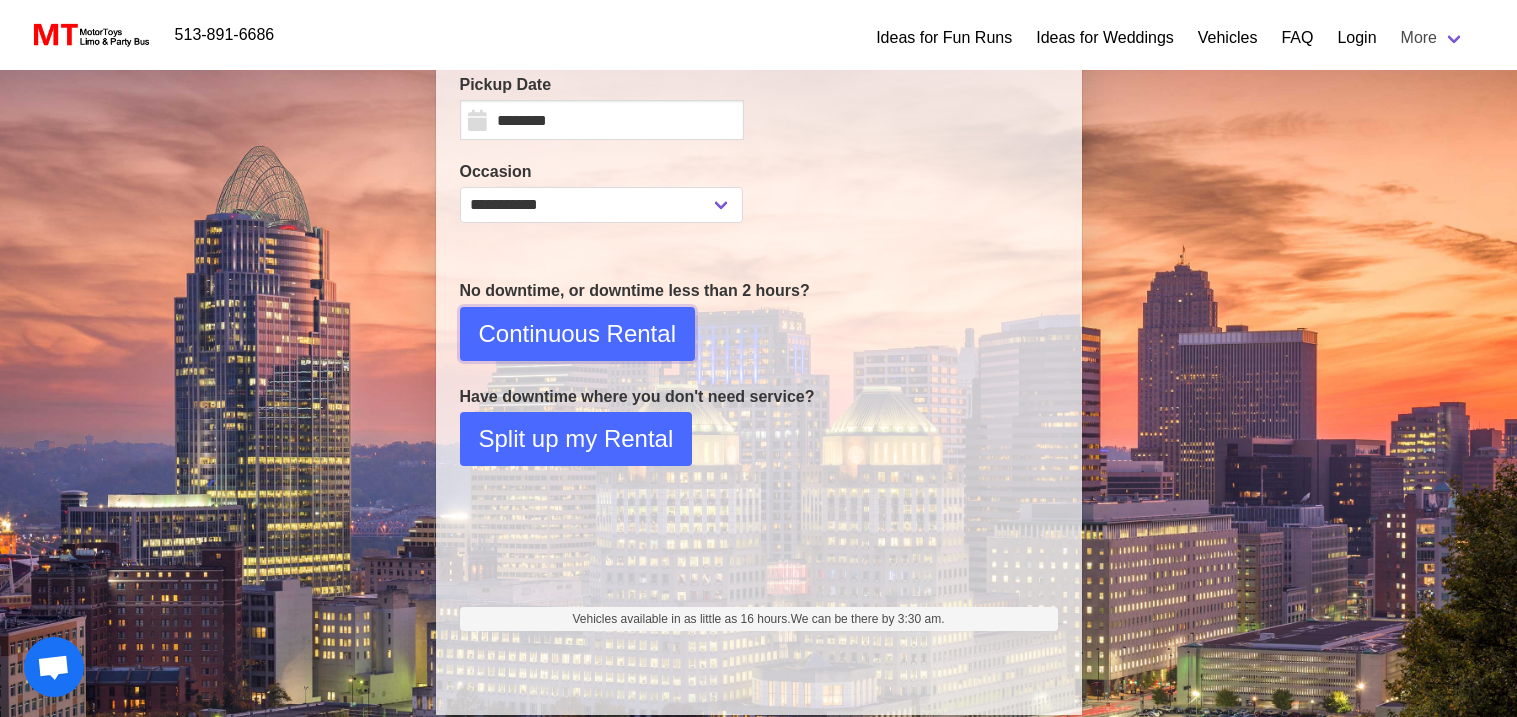 click on "Continuous Rental" at bounding box center [577, 334] 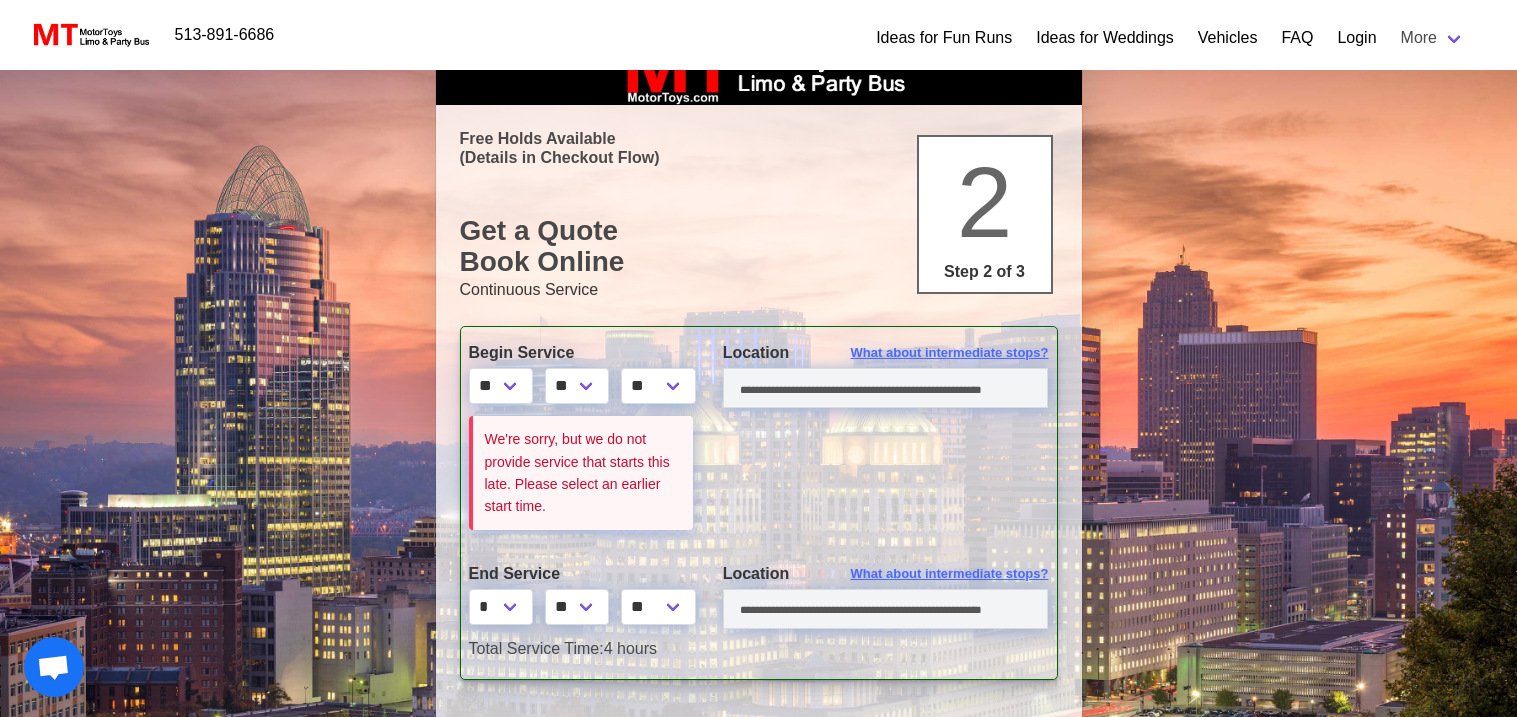 scroll, scrollTop: 0, scrollLeft: 0, axis: both 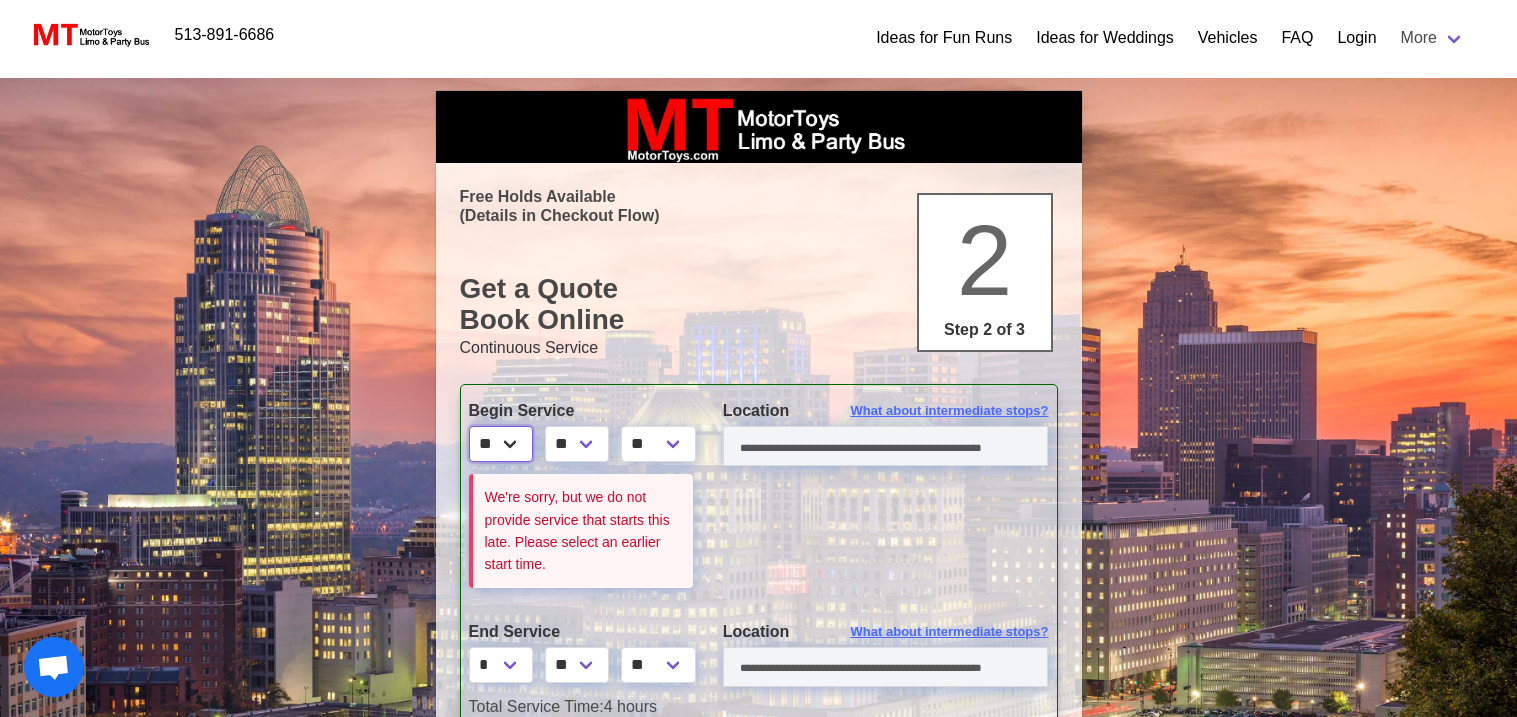 click on "* * * * * * * * * ** ** **" at bounding box center [501, 444] 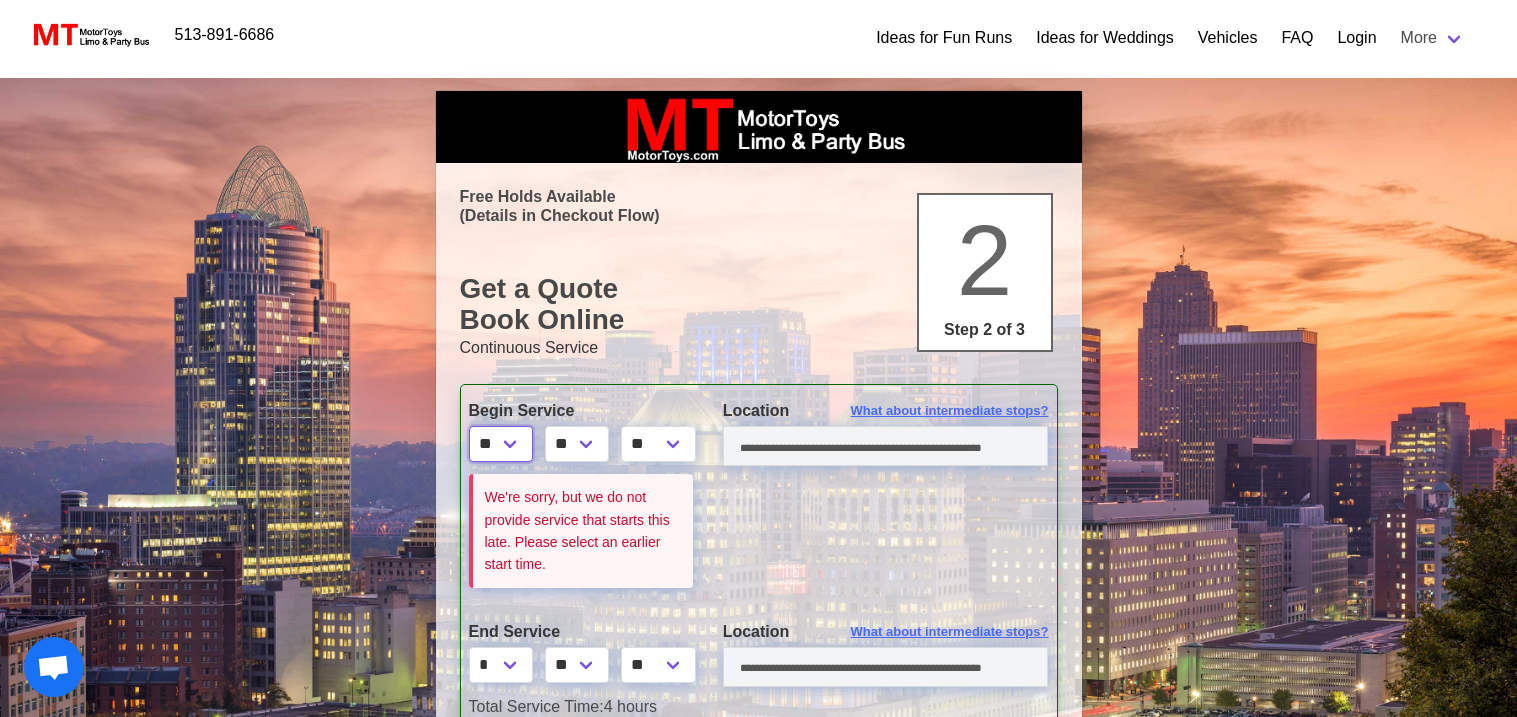 select on "*" 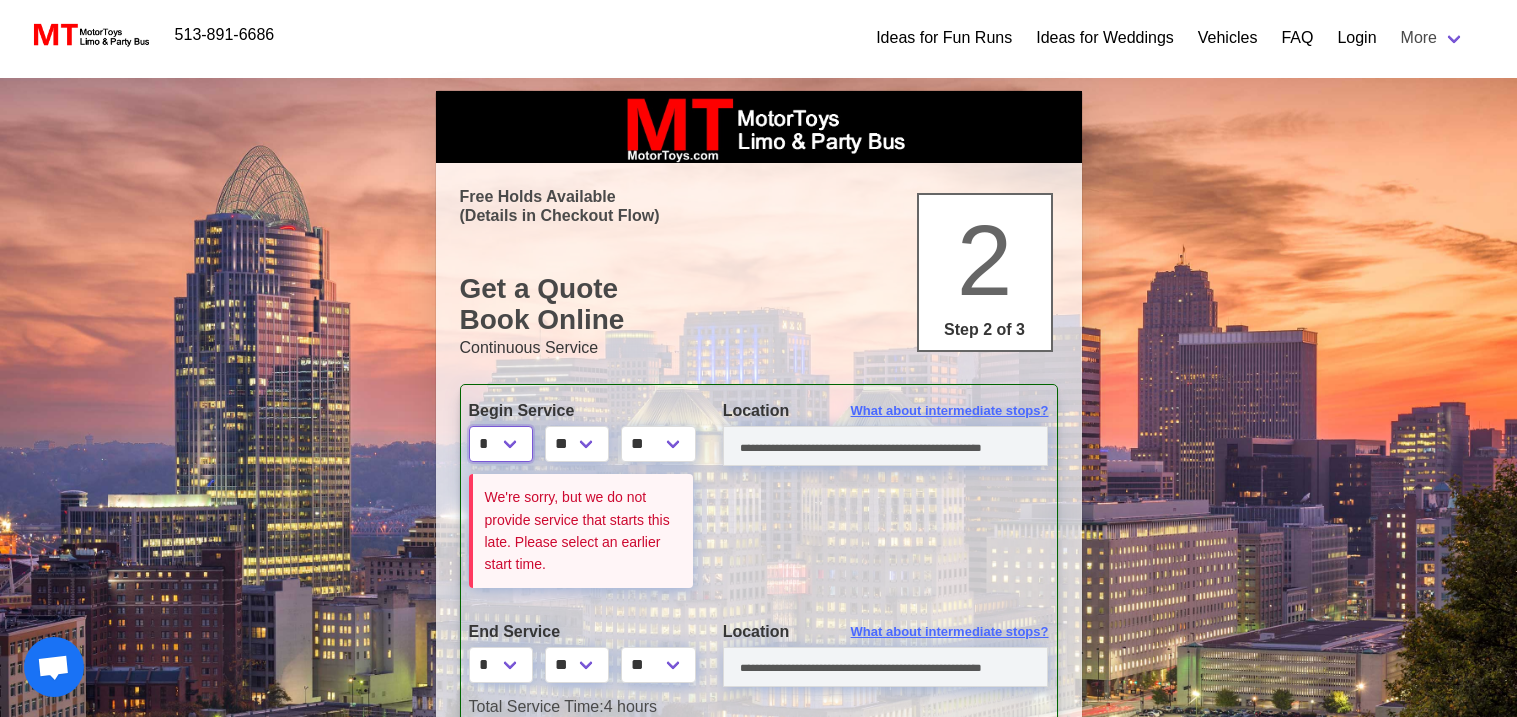 click on "* * * * * * * * * ** ** **" at bounding box center [501, 444] 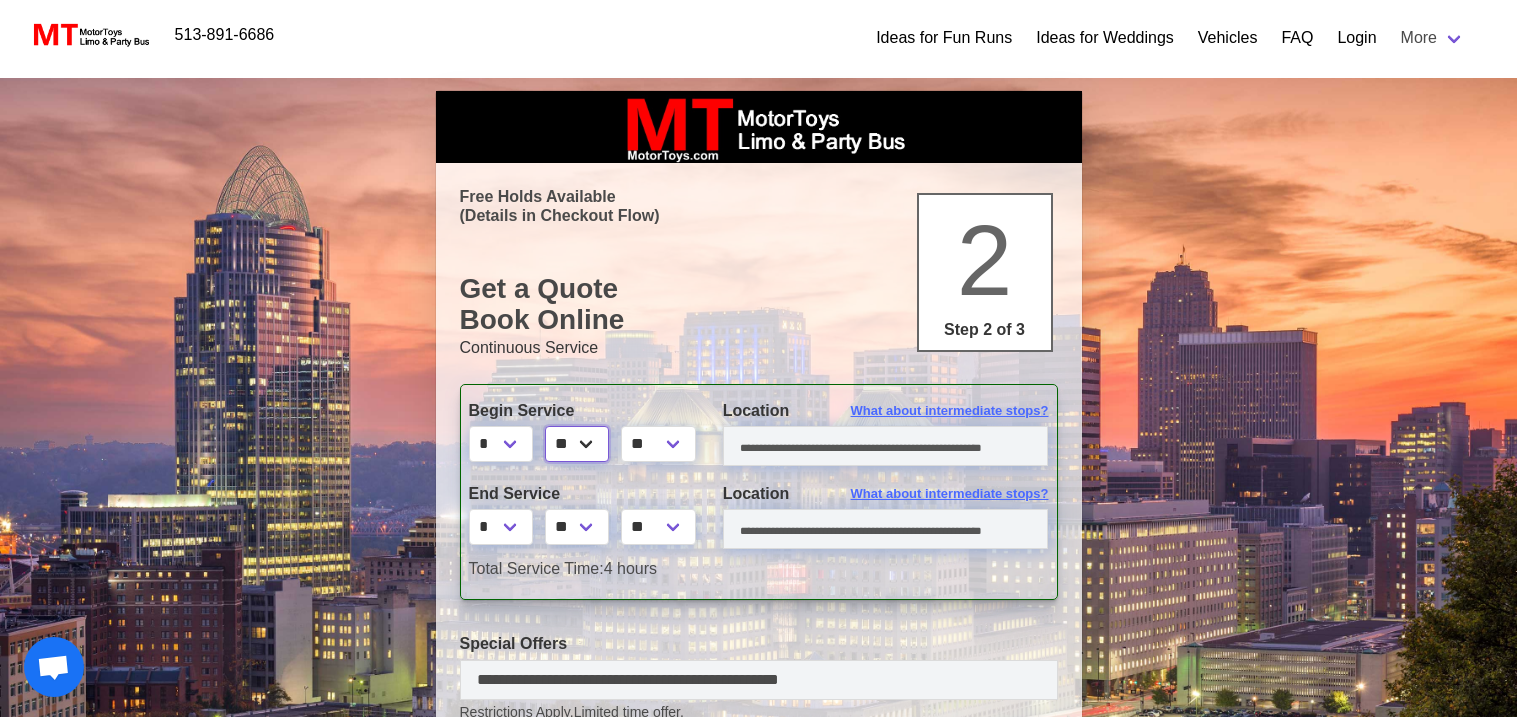 click on "** ** ** **" at bounding box center [577, 444] 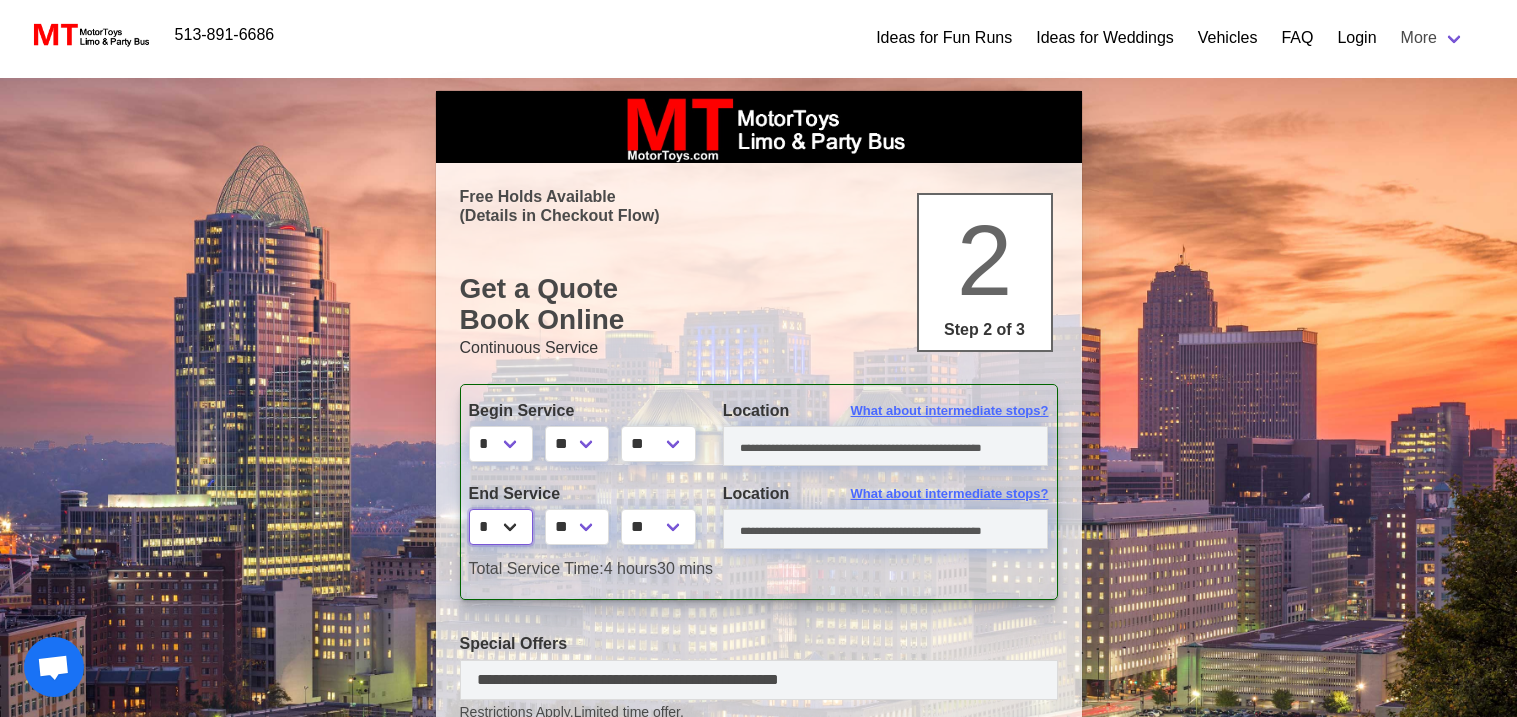click on "* * * * * * * * * ** ** **" at bounding box center [501, 527] 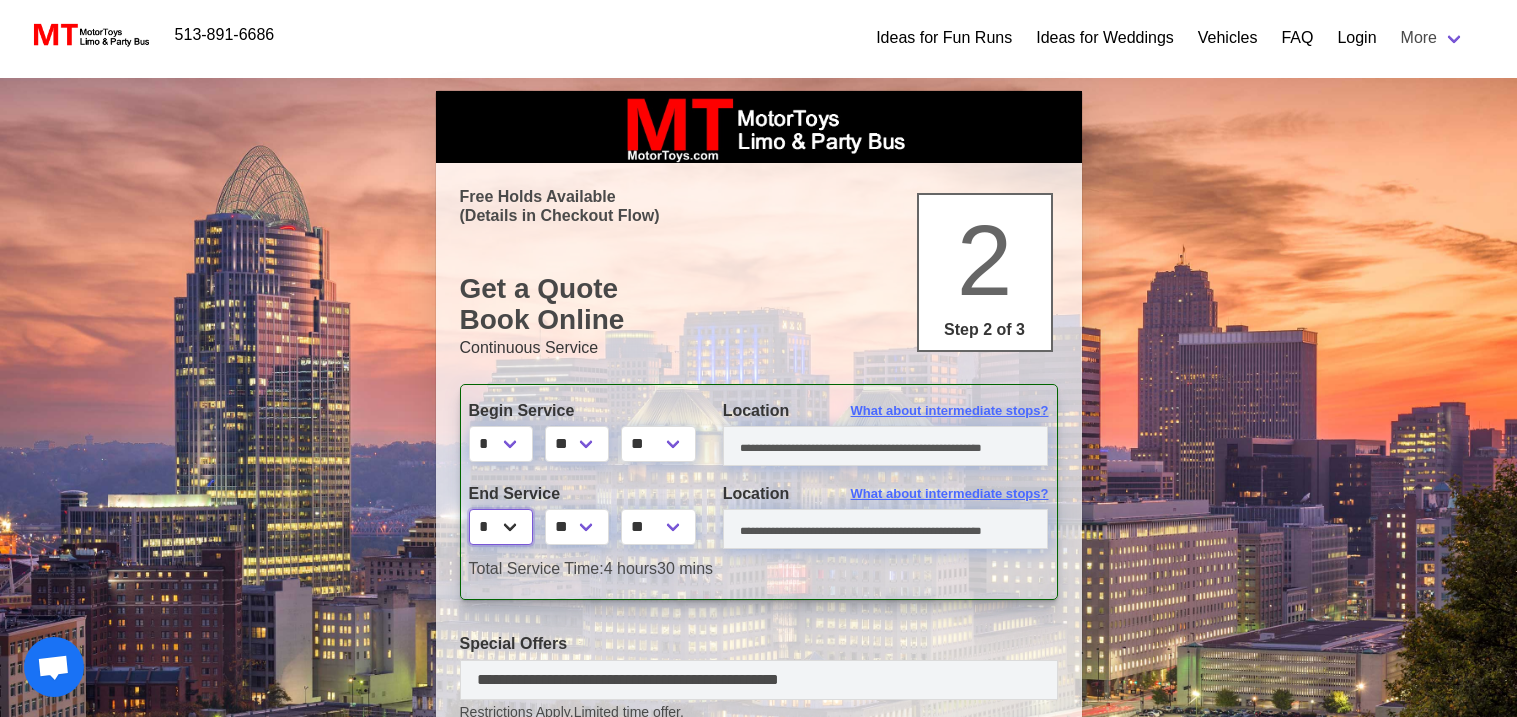 select on "*" 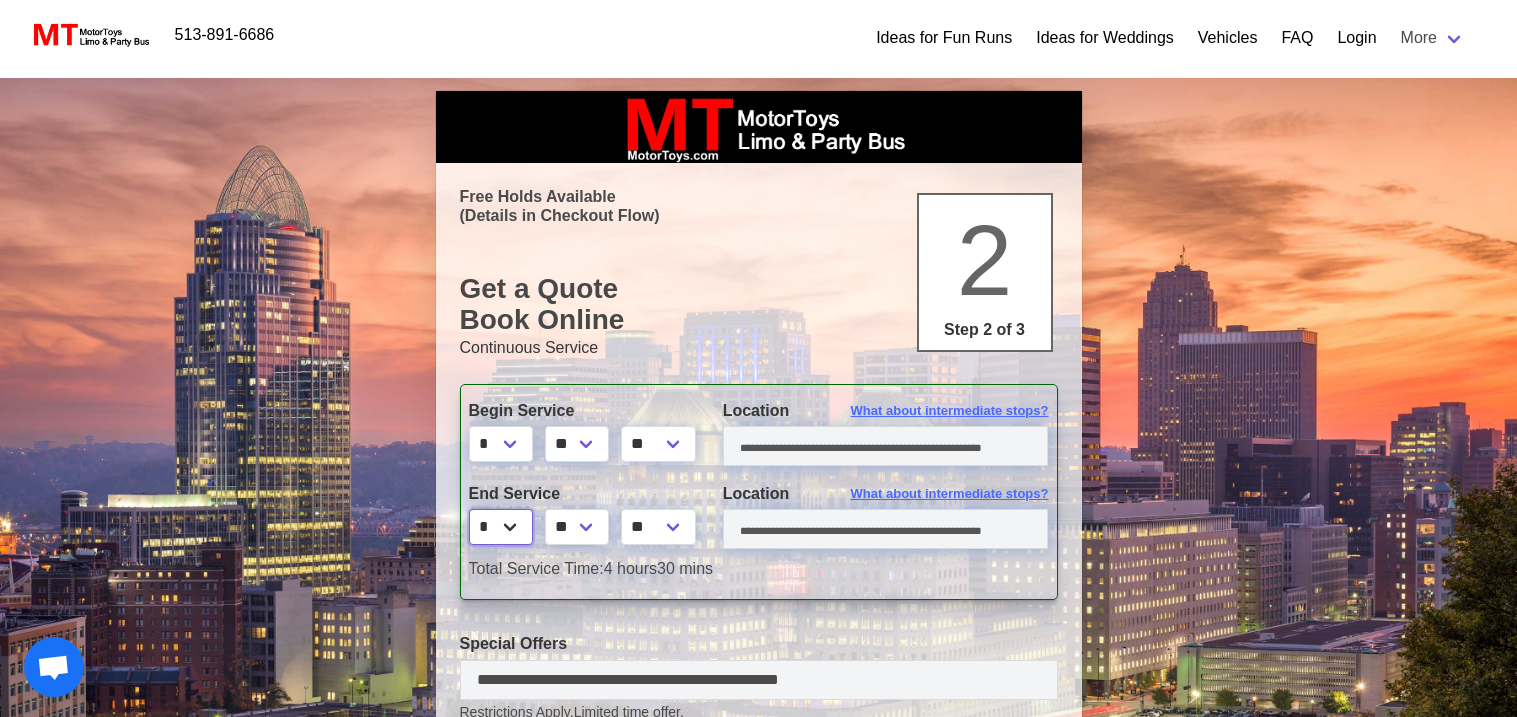 click on "* * * * * * * * * ** ** **" at bounding box center [501, 527] 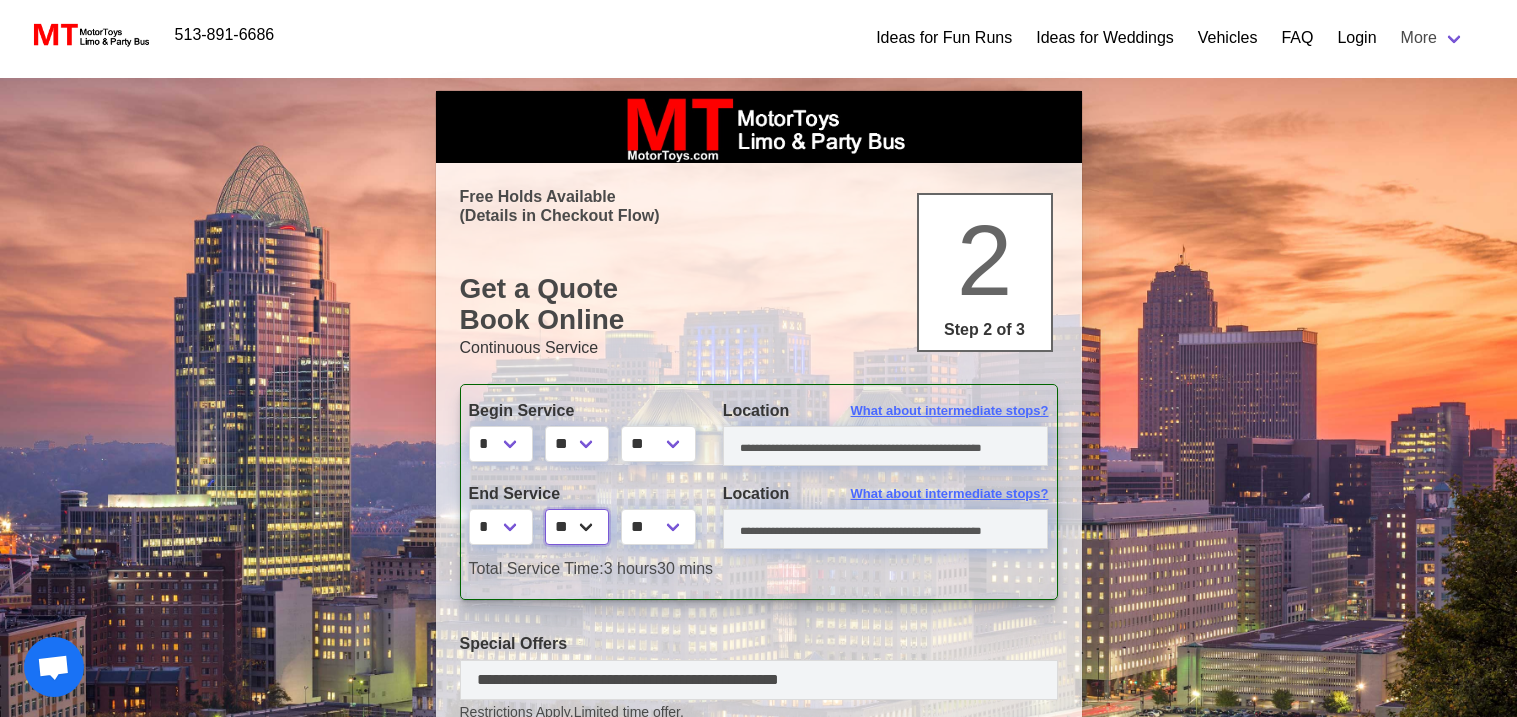 click on "** ** ** **" at bounding box center [577, 527] 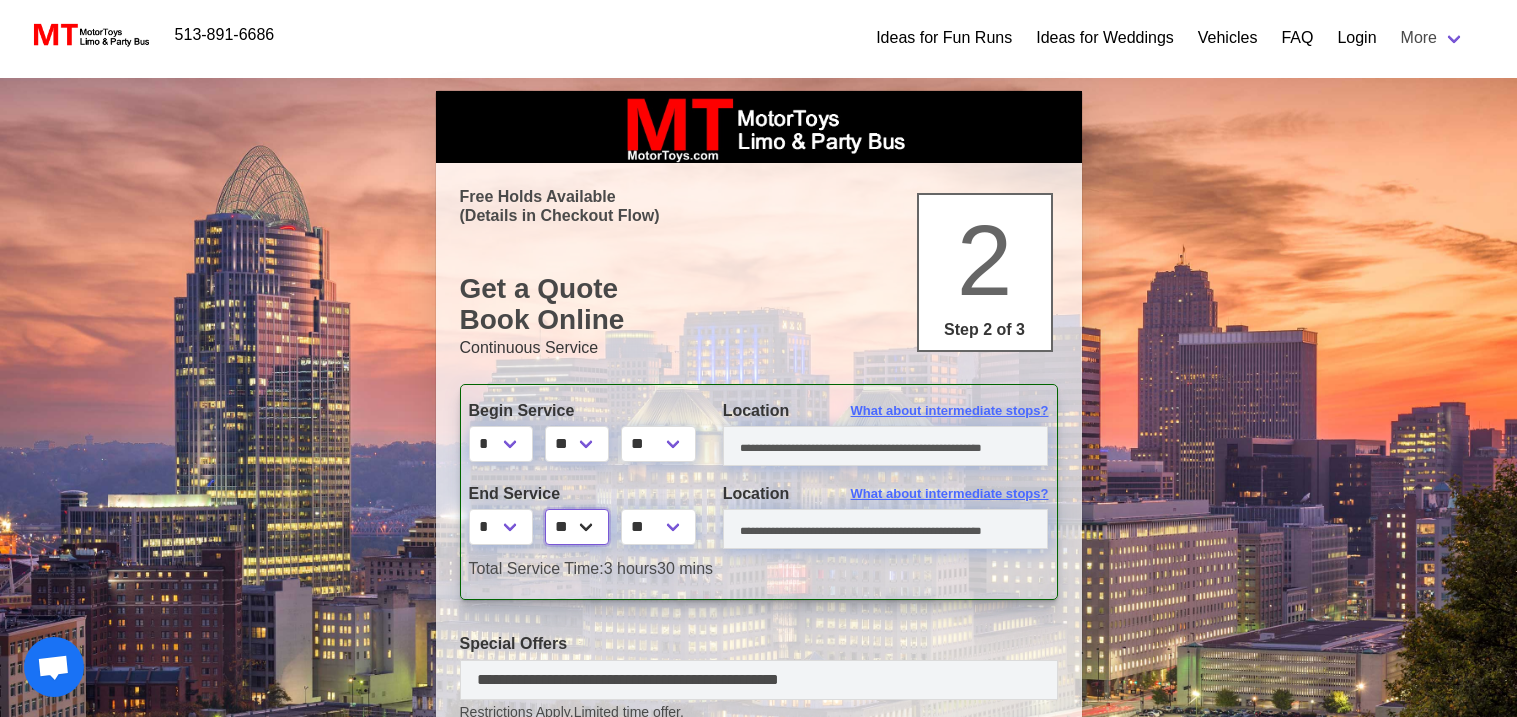 select on "*" 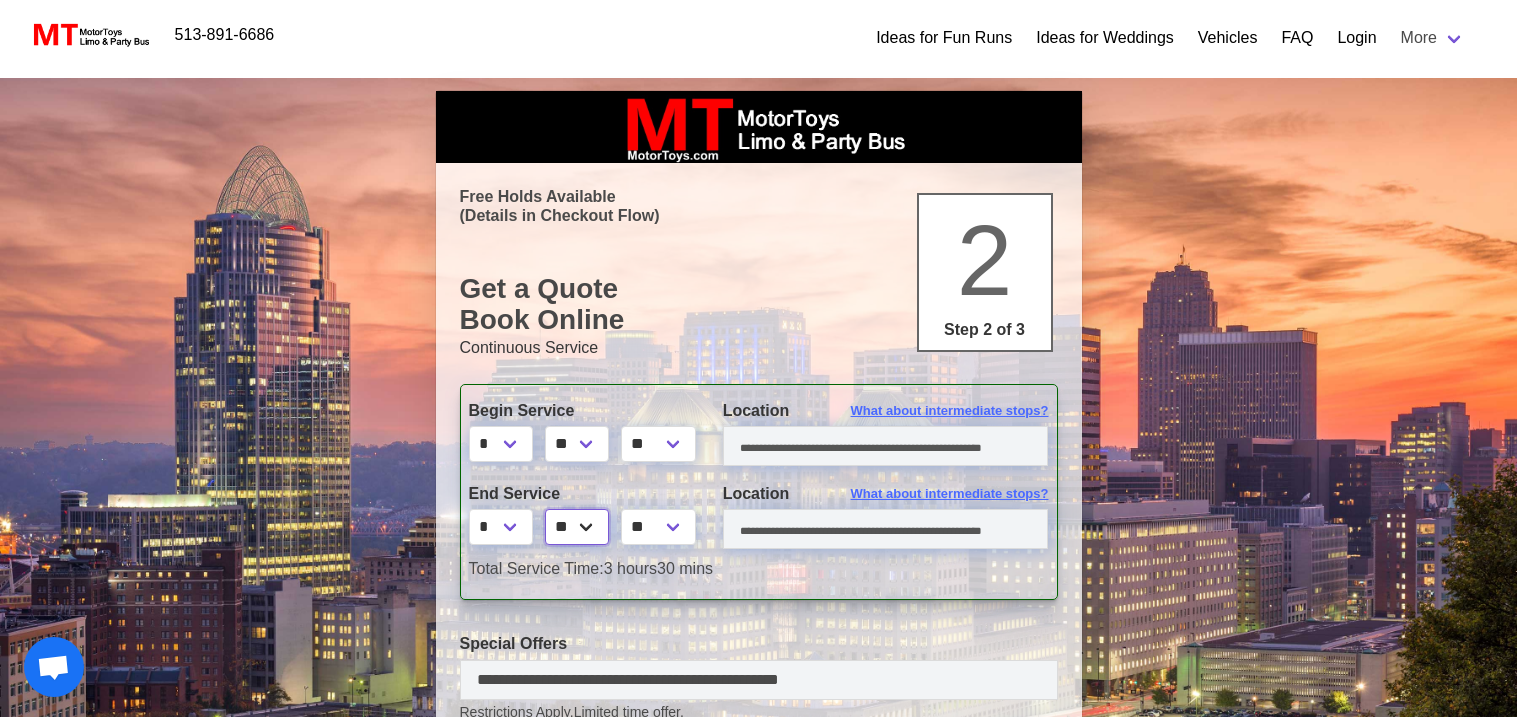 click on "** ** ** **" at bounding box center (577, 527) 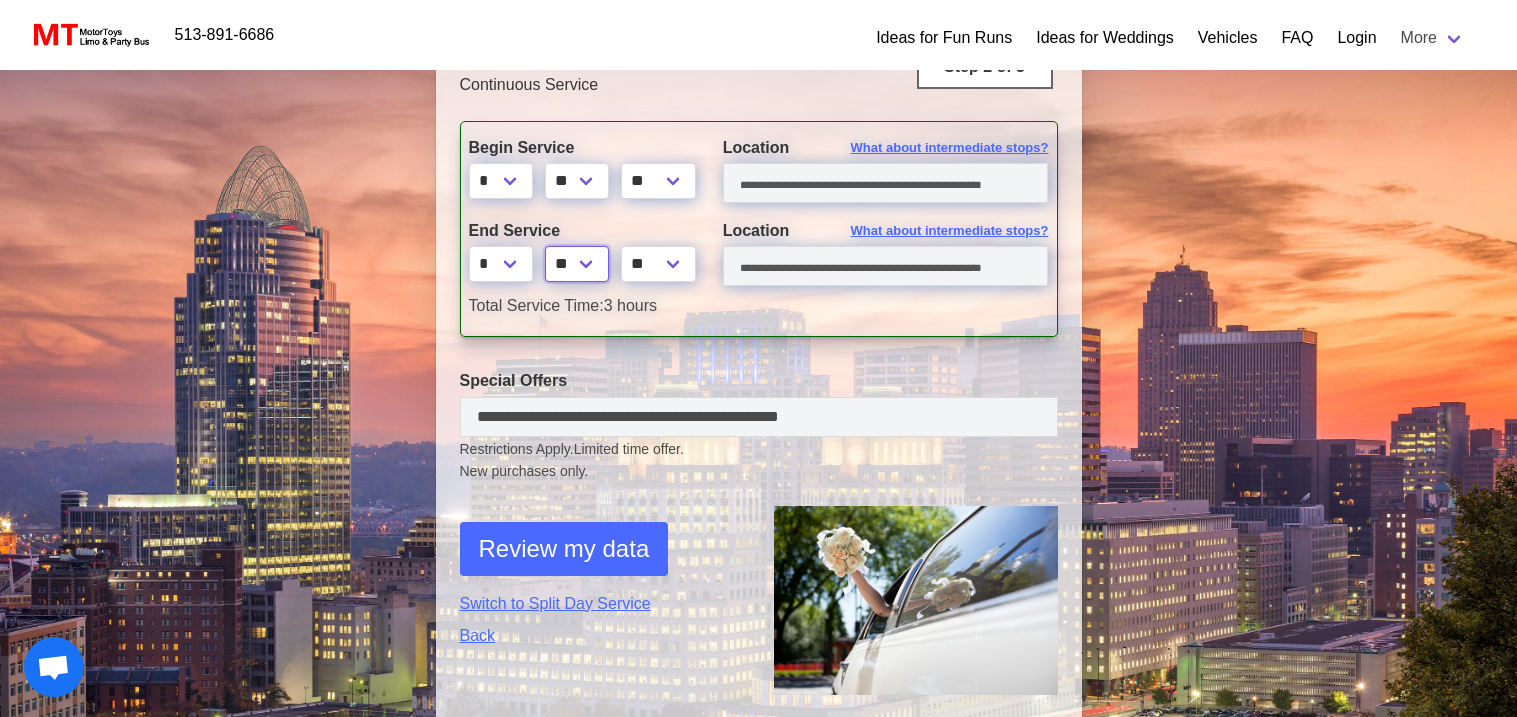 scroll, scrollTop: 287, scrollLeft: 0, axis: vertical 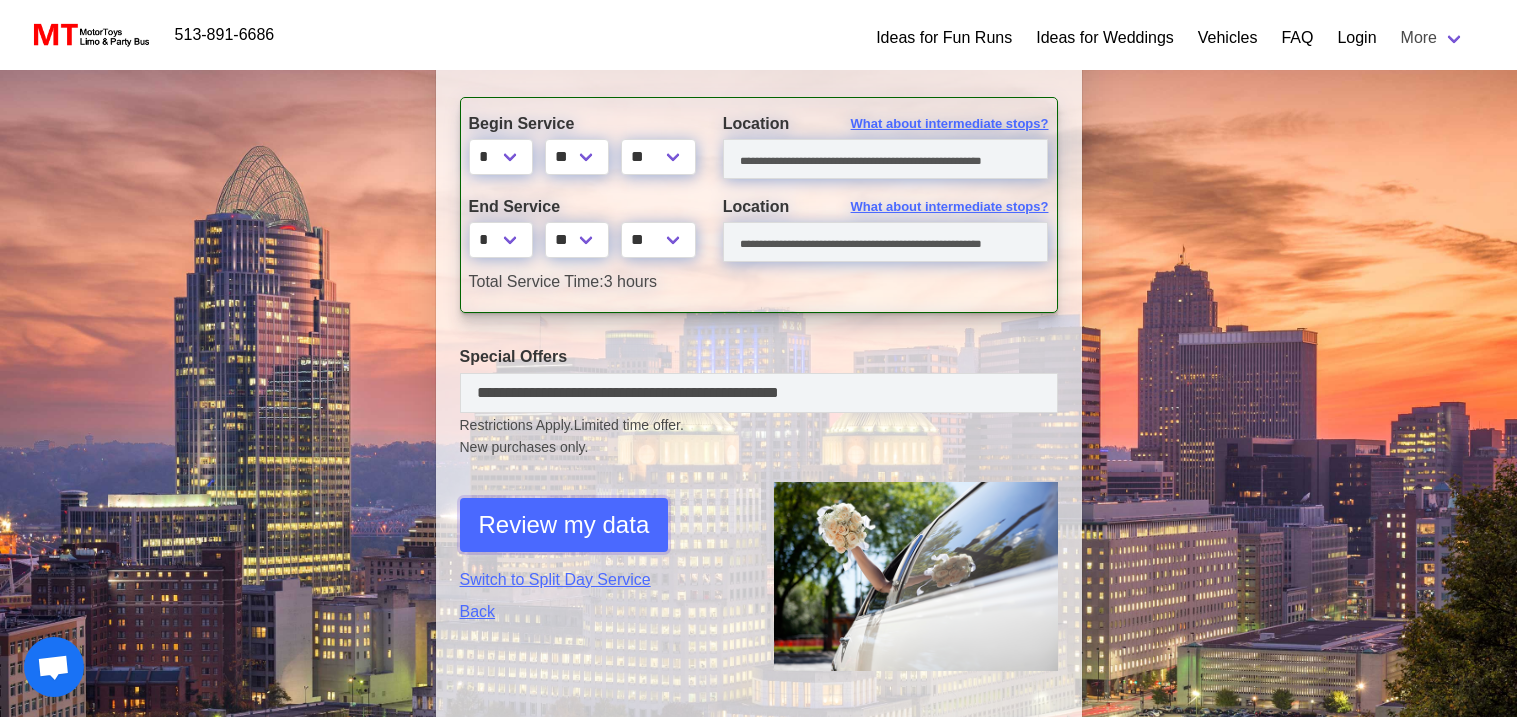 click on "Review my data" at bounding box center [564, 525] 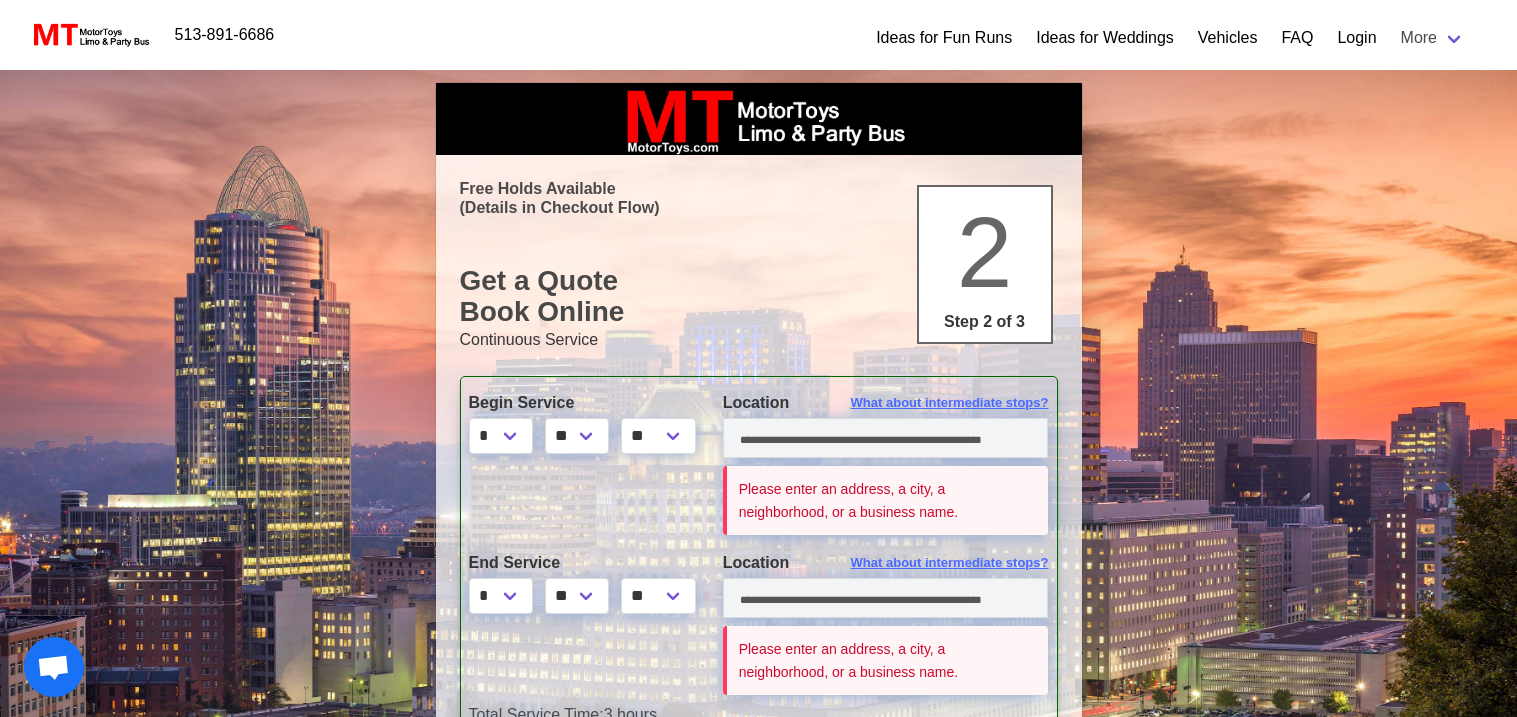 scroll, scrollTop: 0, scrollLeft: 0, axis: both 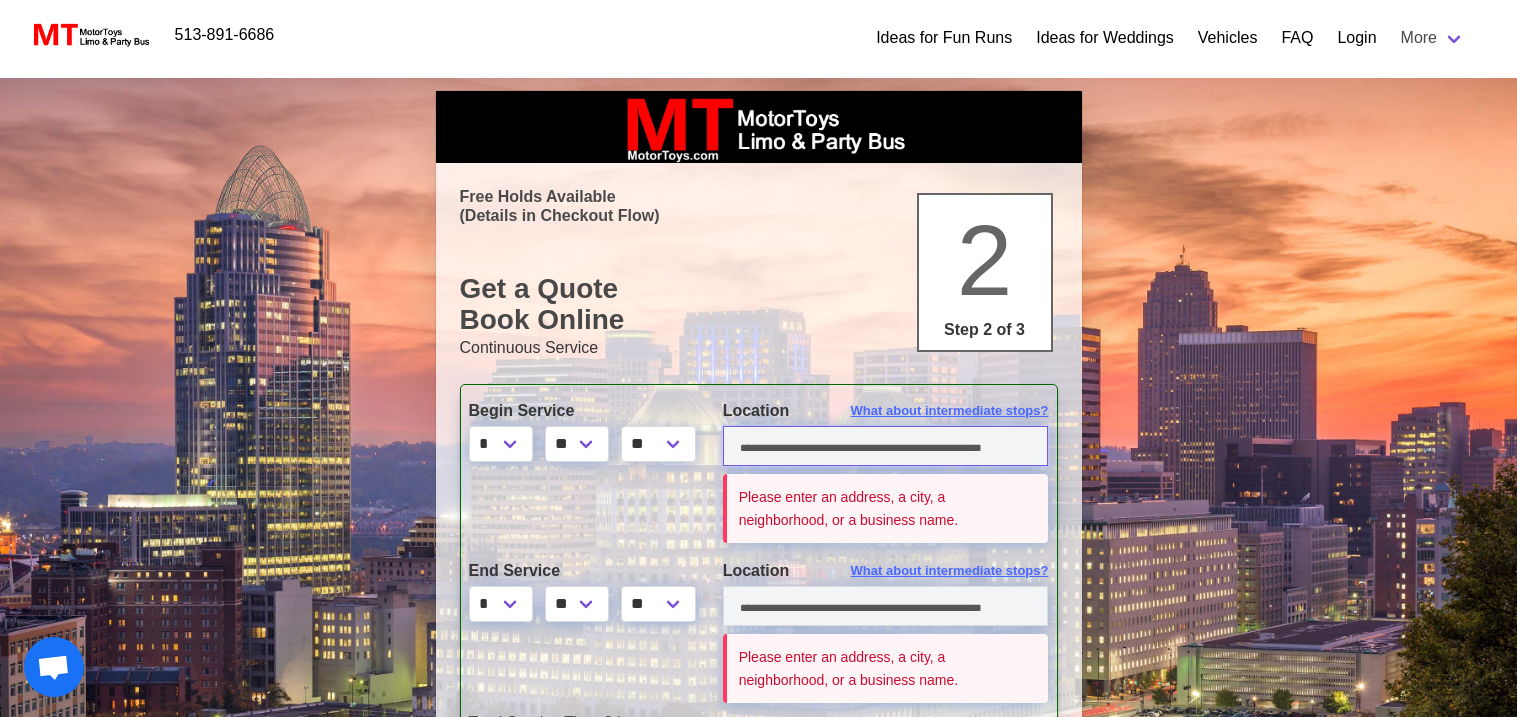 click at bounding box center (886, 446) 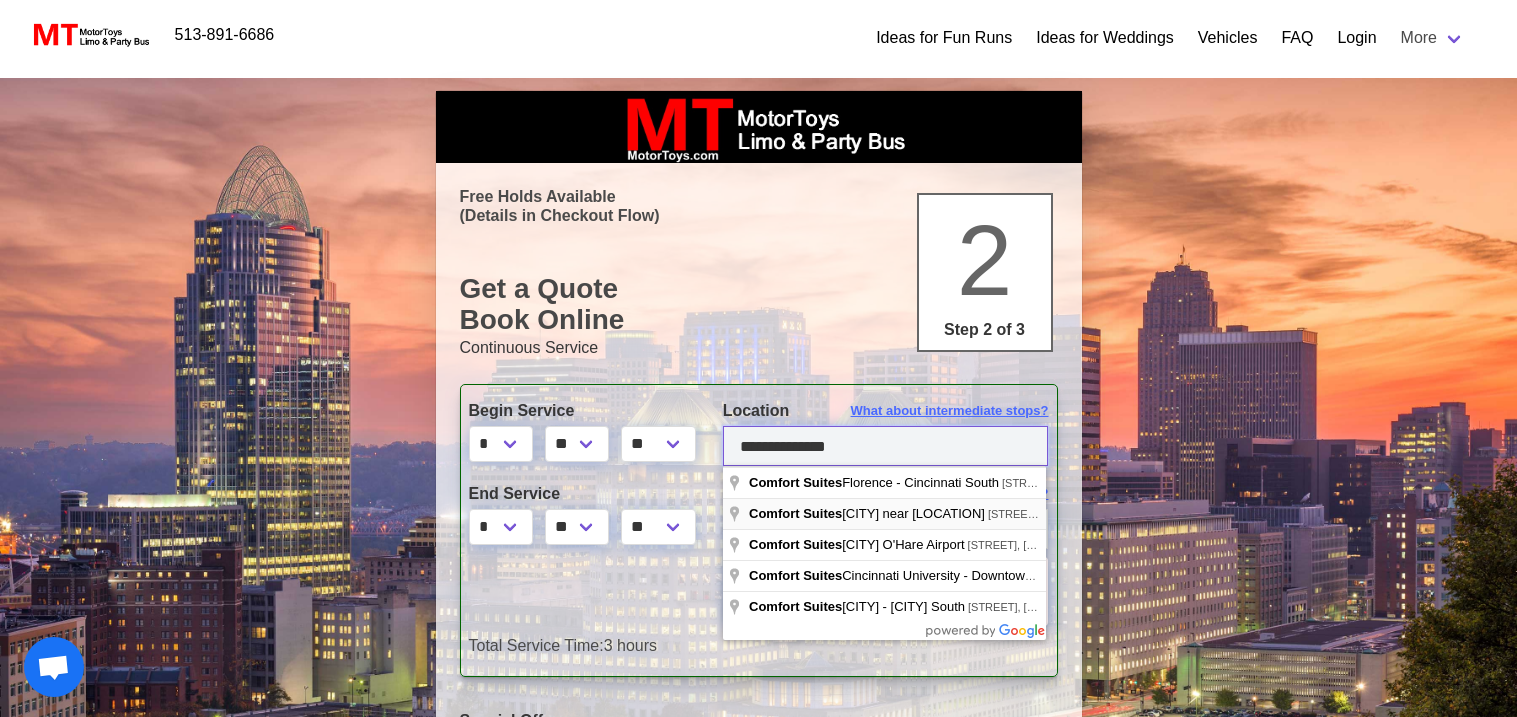 type on "**********" 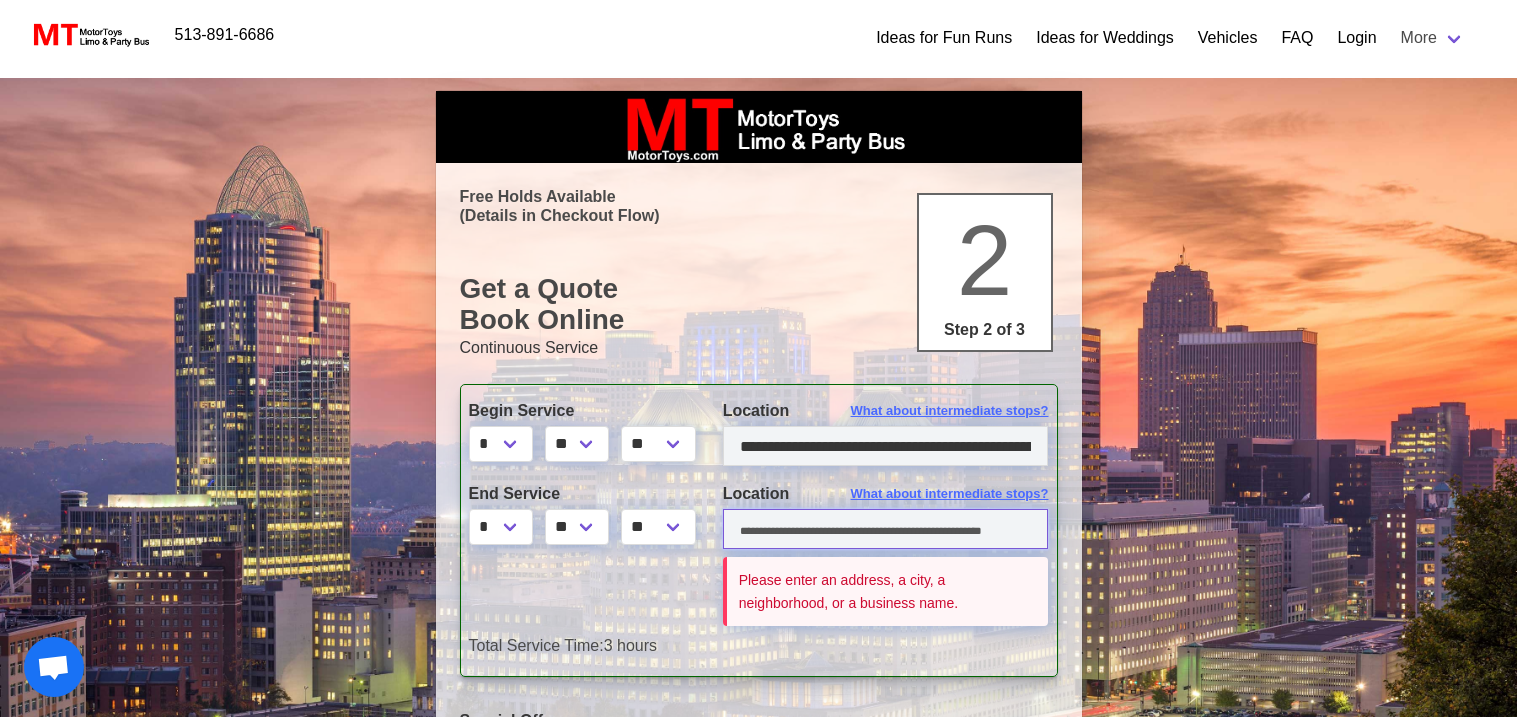 click at bounding box center (886, 529) 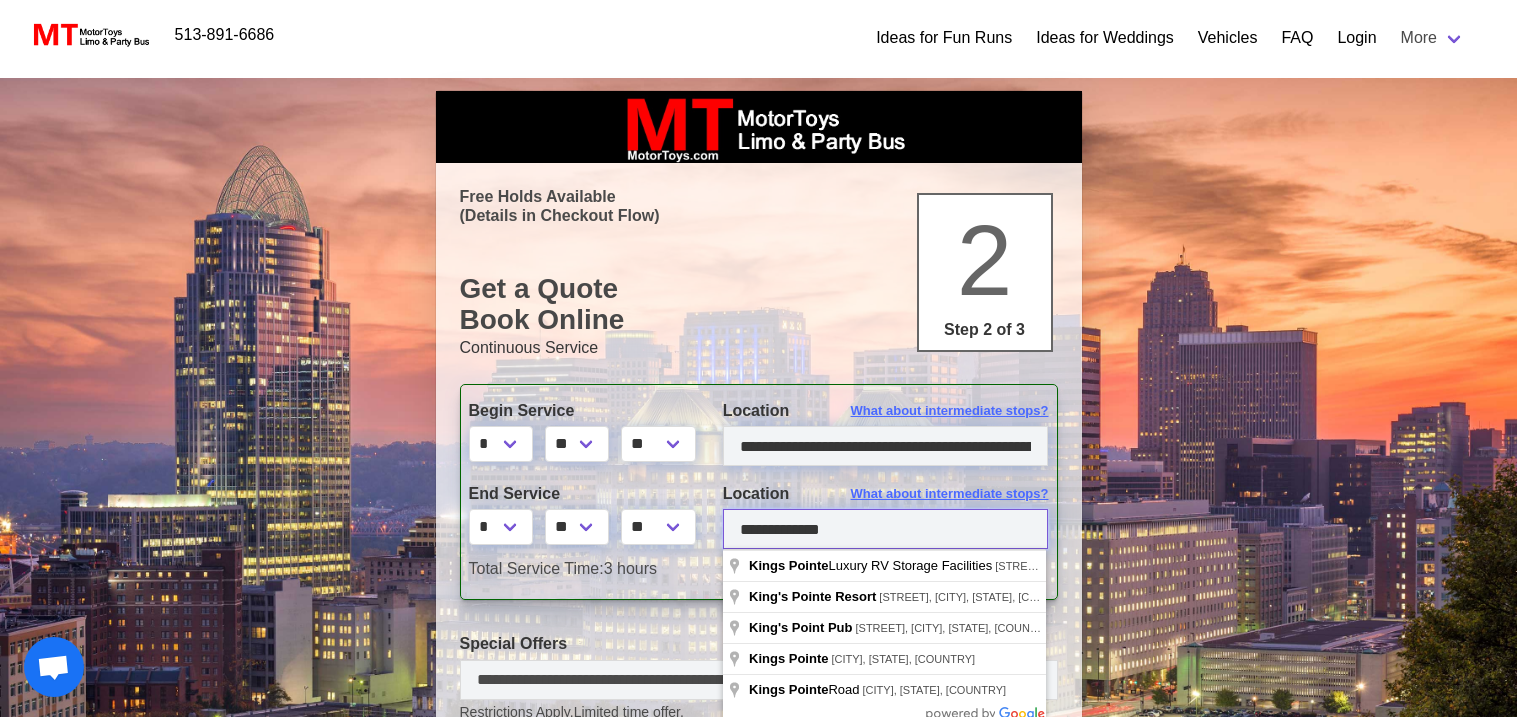 type on "**********" 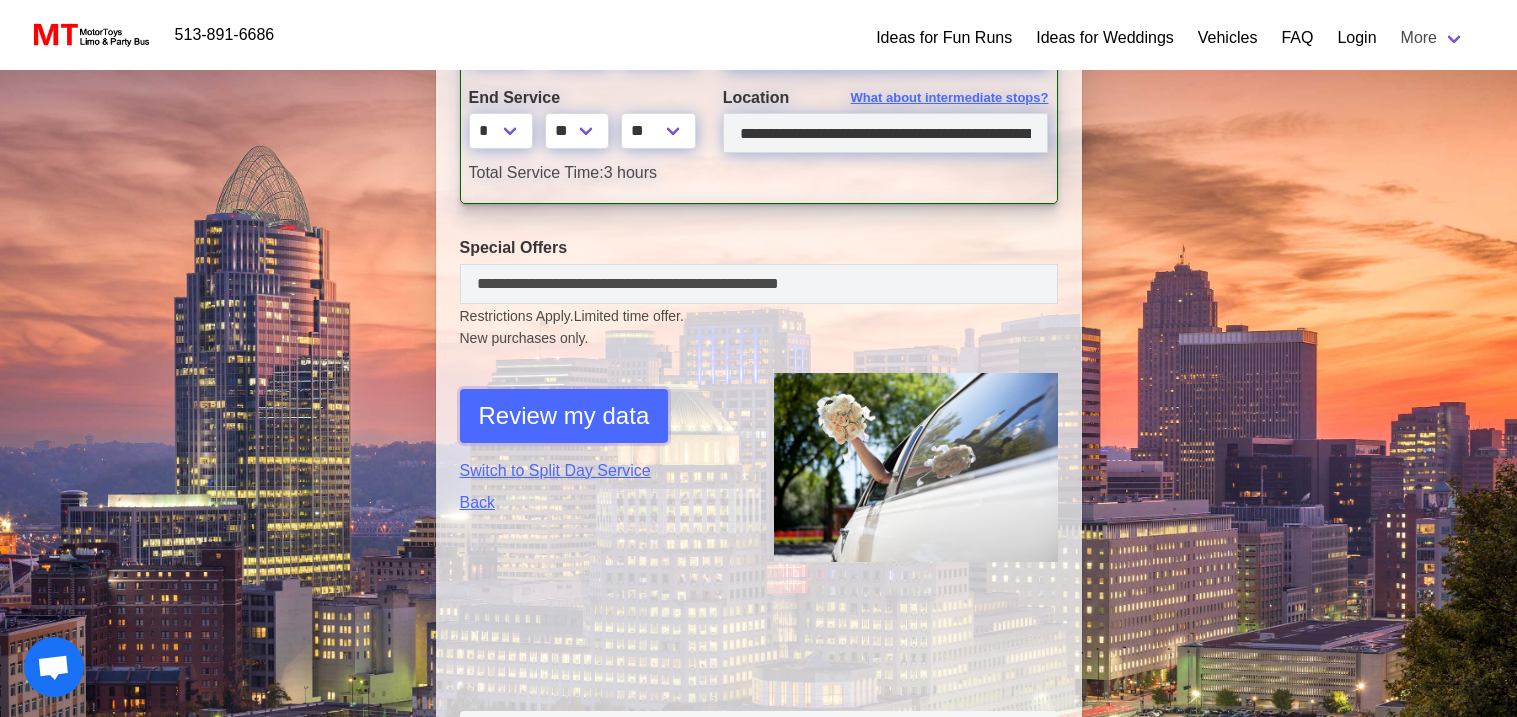 click on "Review my data" at bounding box center (564, 416) 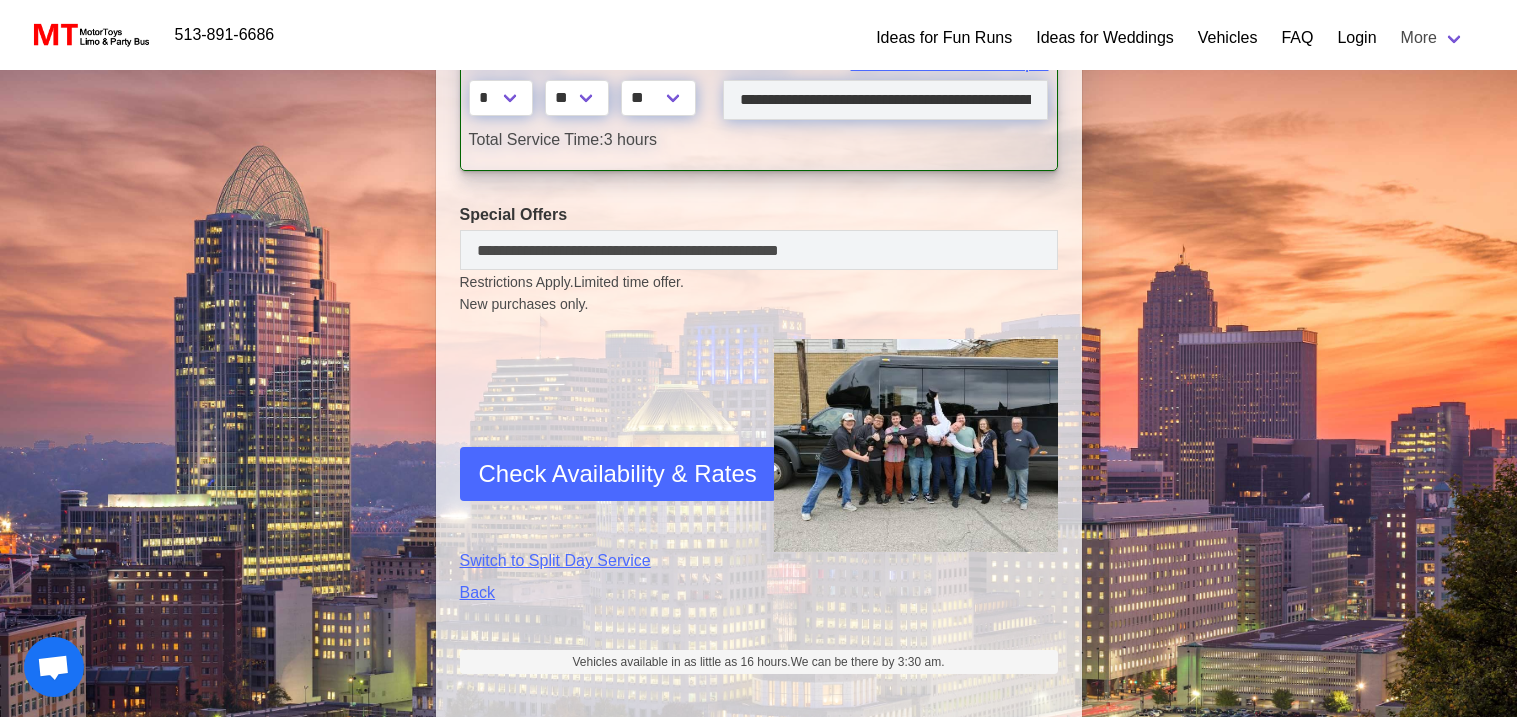 scroll, scrollTop: 681, scrollLeft: 0, axis: vertical 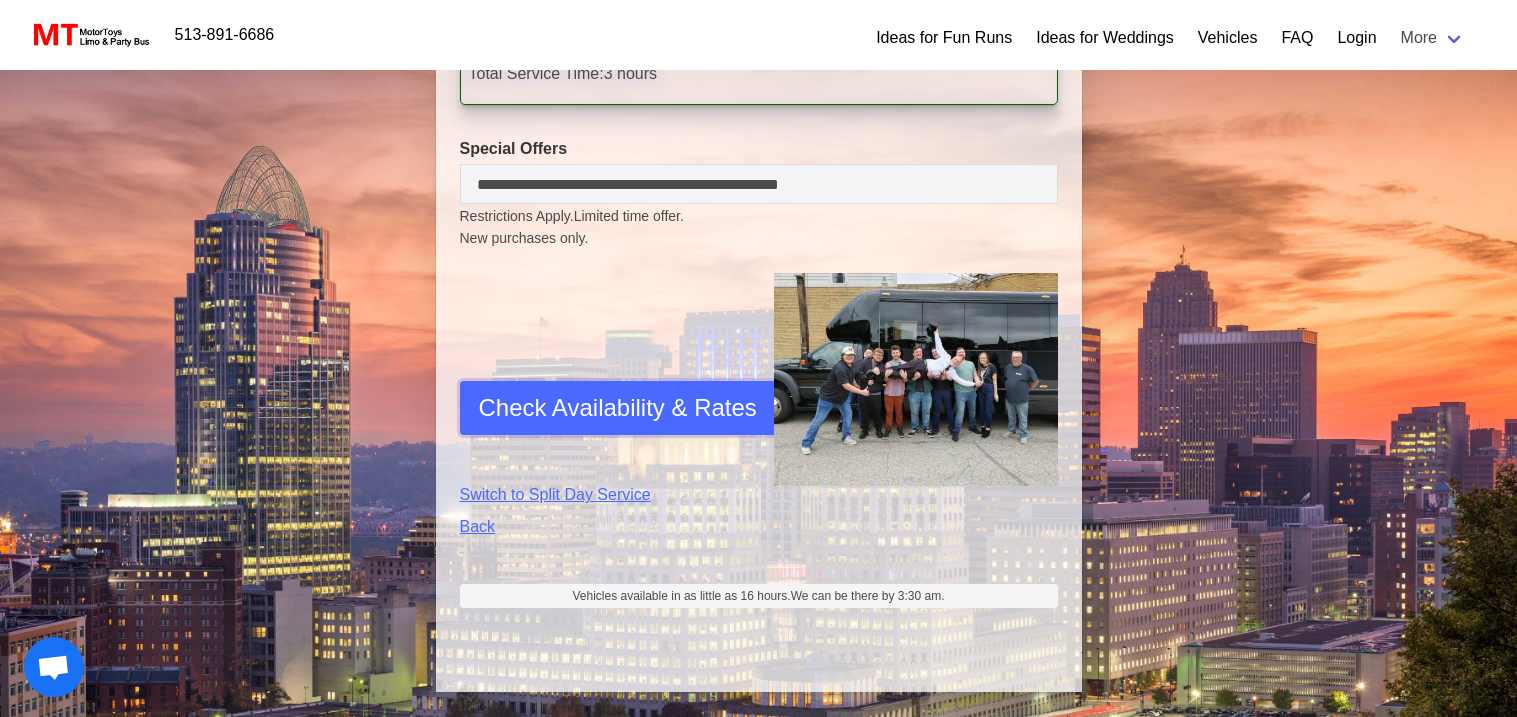 click on "Check Availability & Rates" at bounding box center [618, 408] 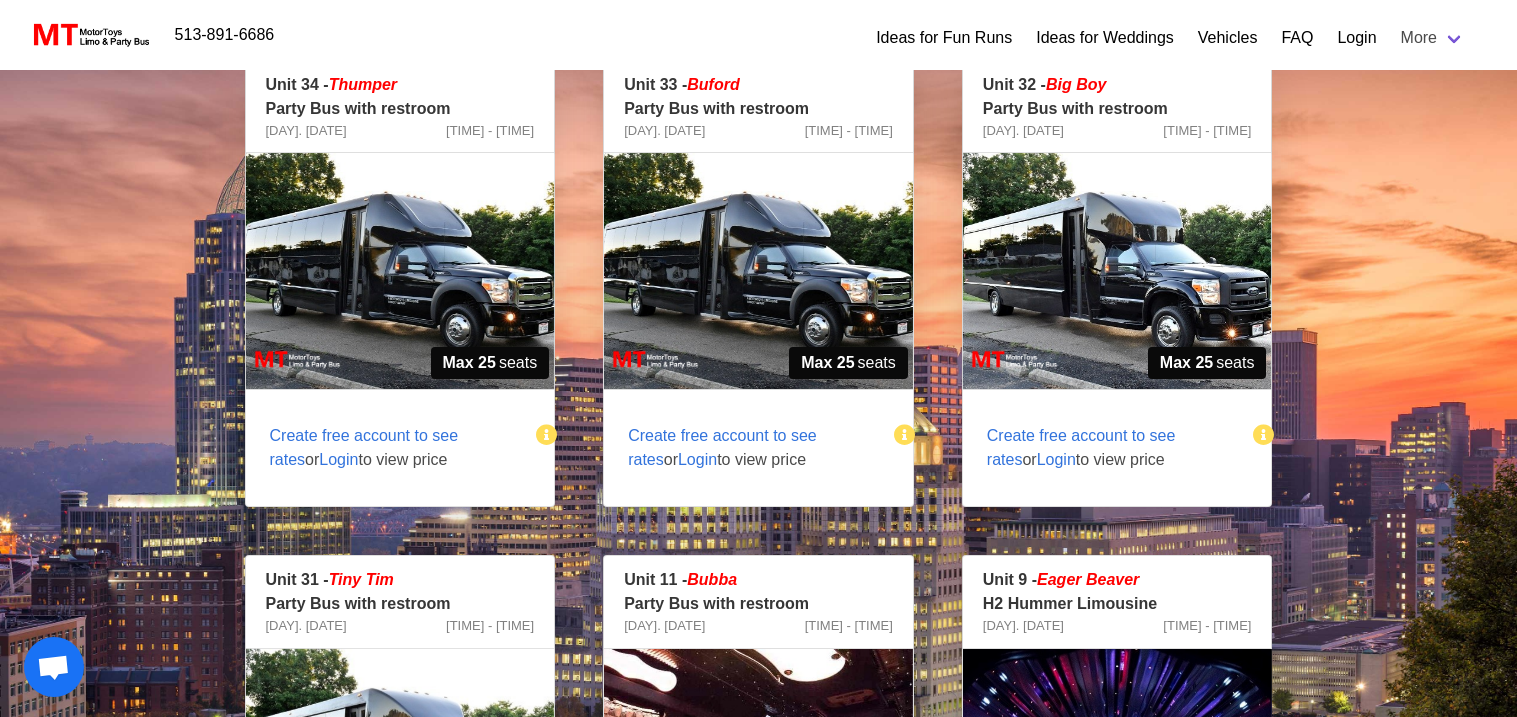 scroll, scrollTop: 413, scrollLeft: 0, axis: vertical 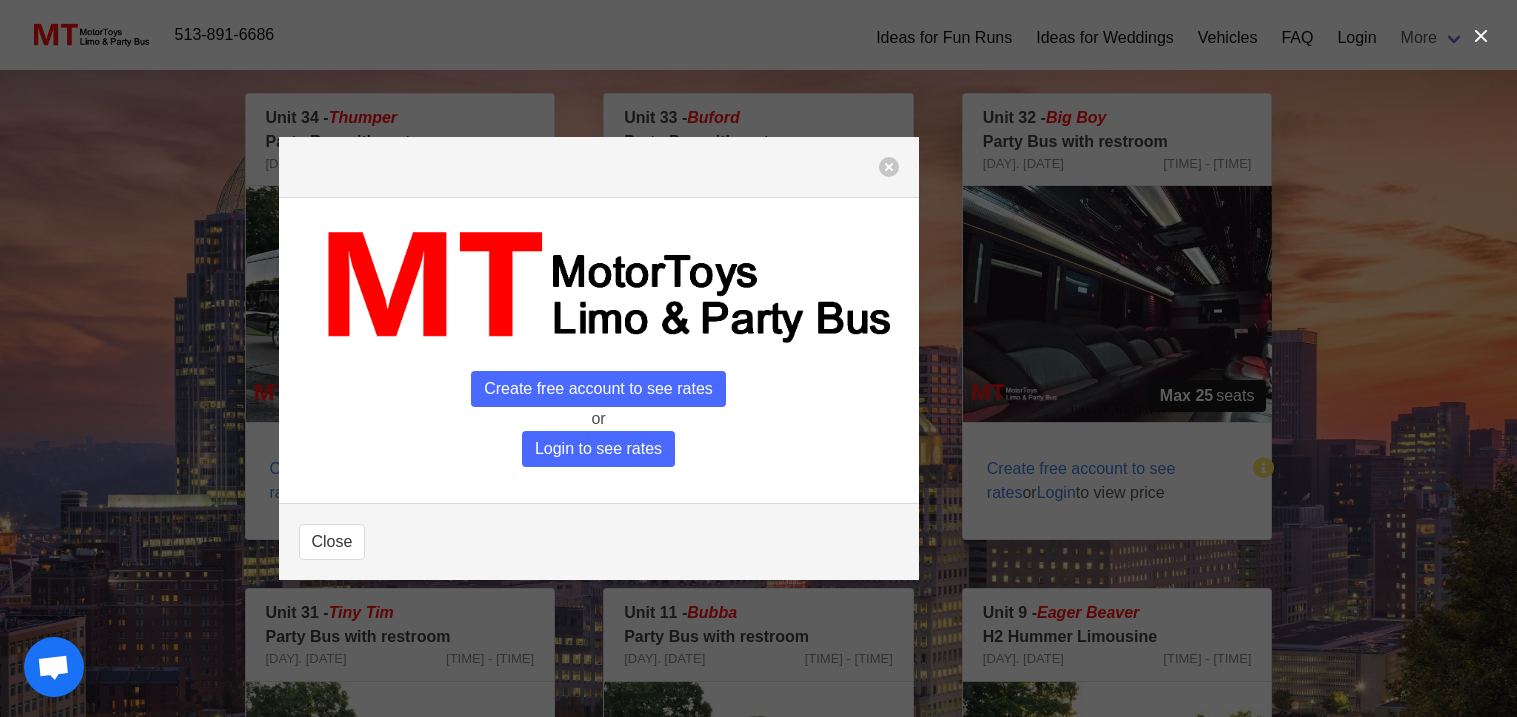 click at bounding box center (599, 167) 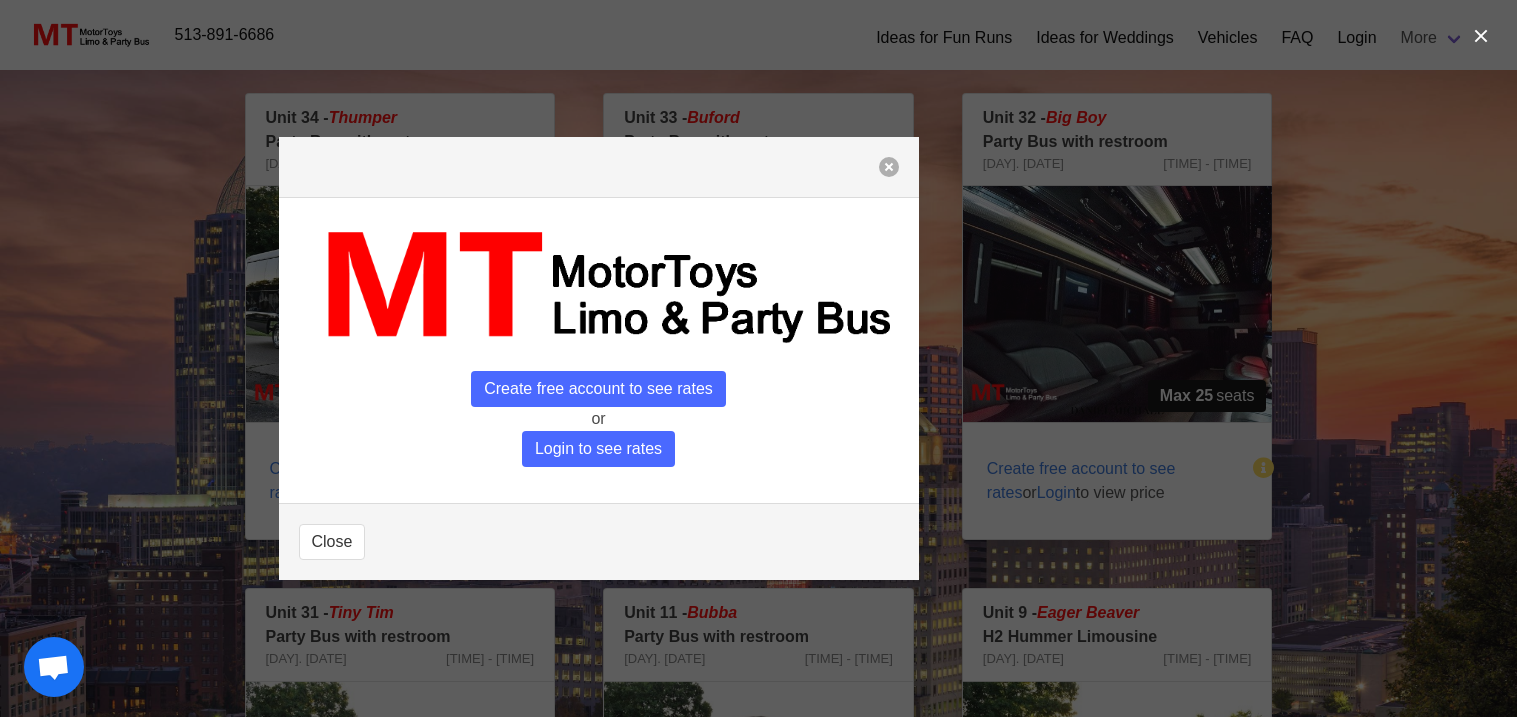 click at bounding box center (889, 167) 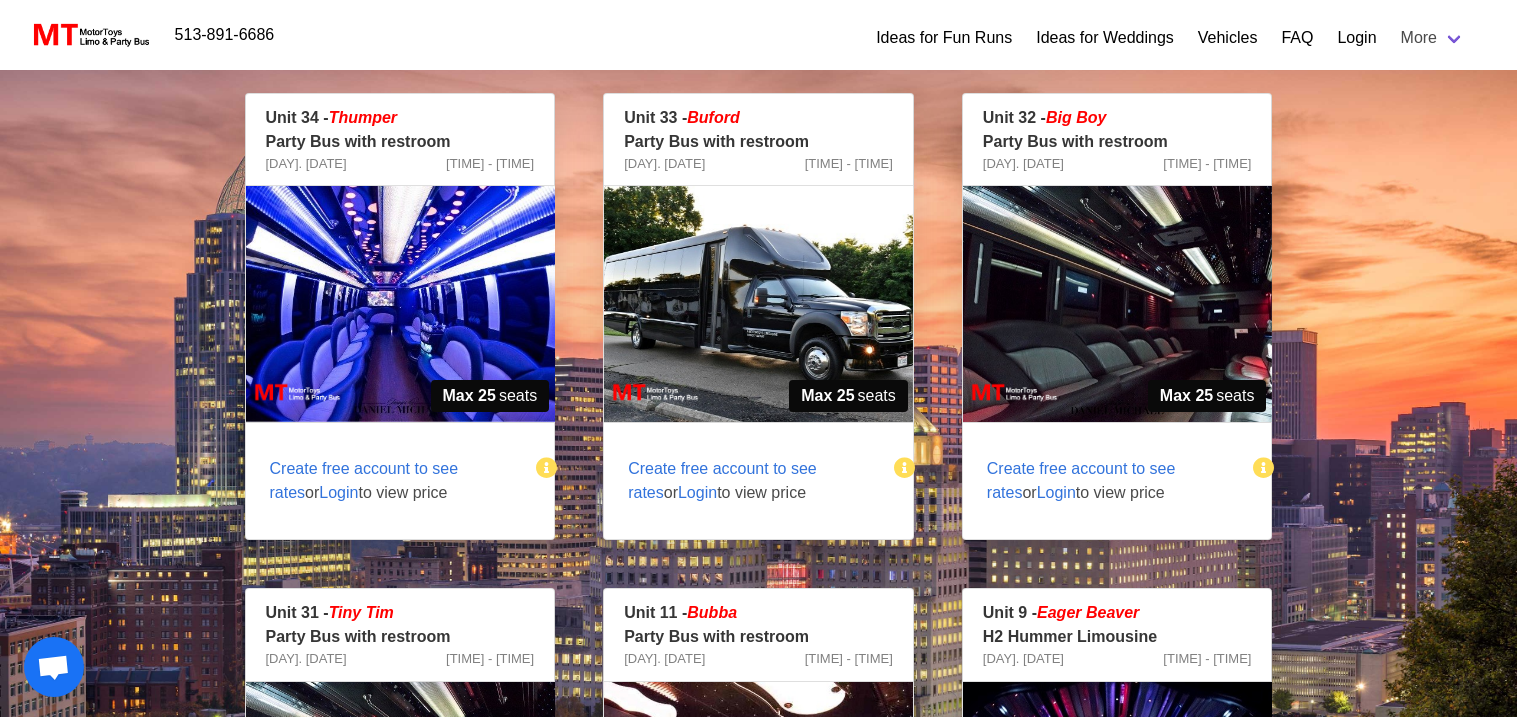 click on "Party Bus with restroom" at bounding box center [400, 142] 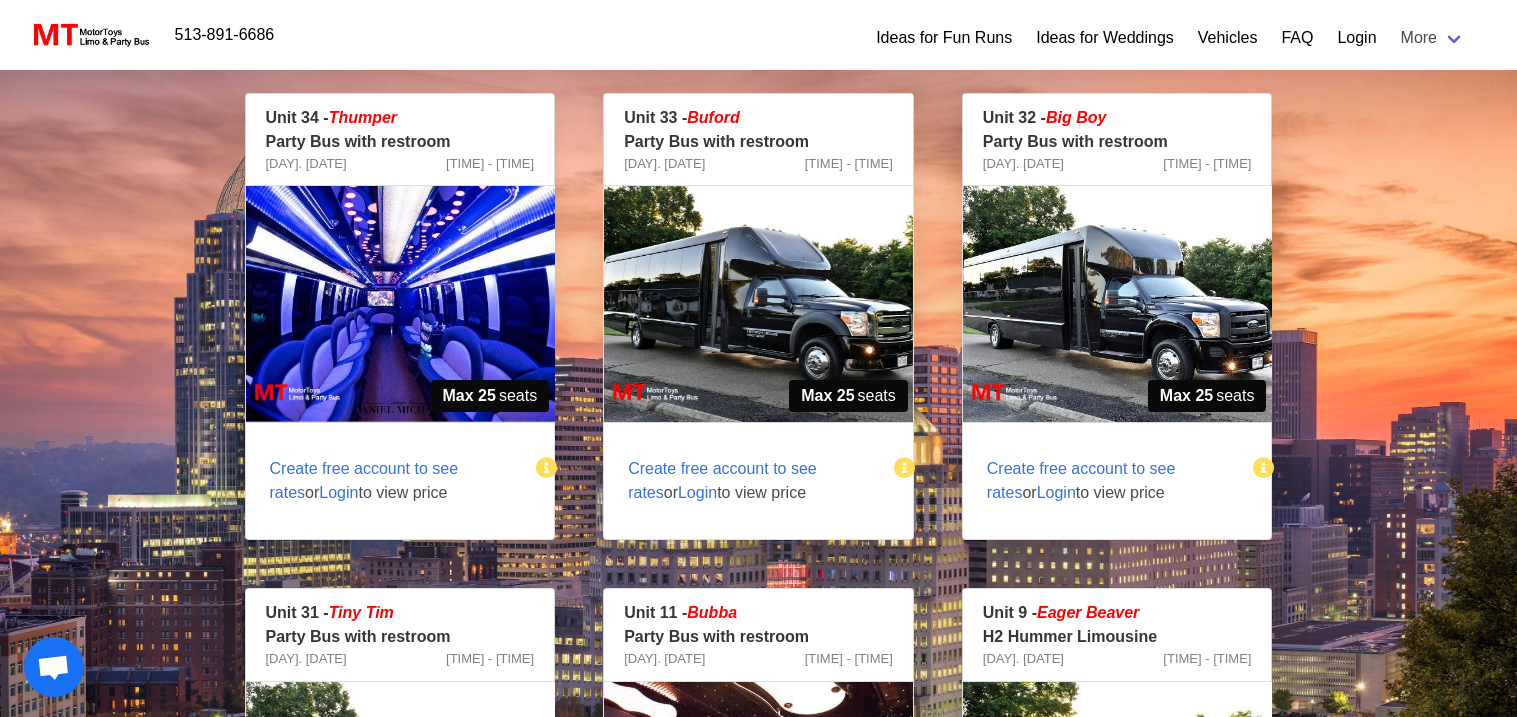 click on "Create free account to see rates" at bounding box center [364, 480] 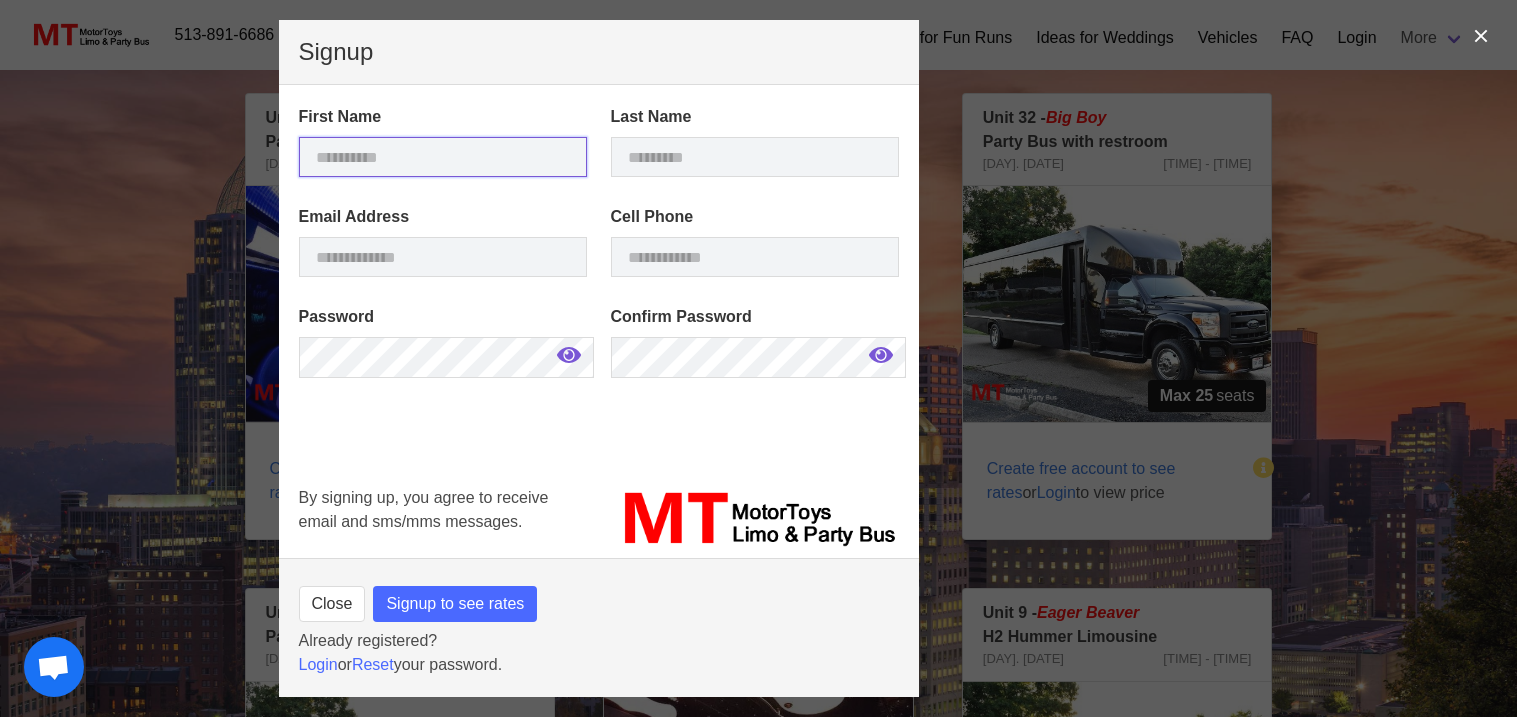 click at bounding box center (443, 157) 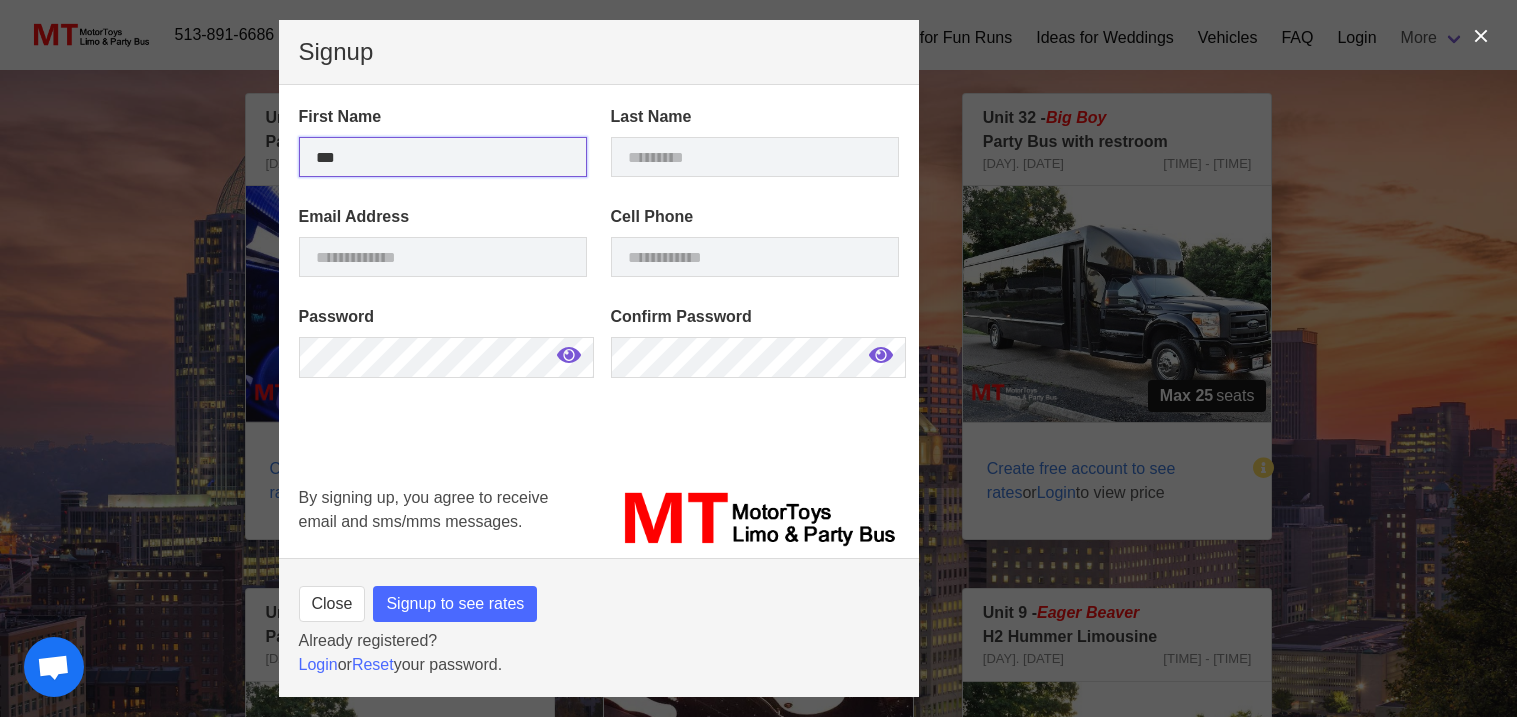 type on "***" 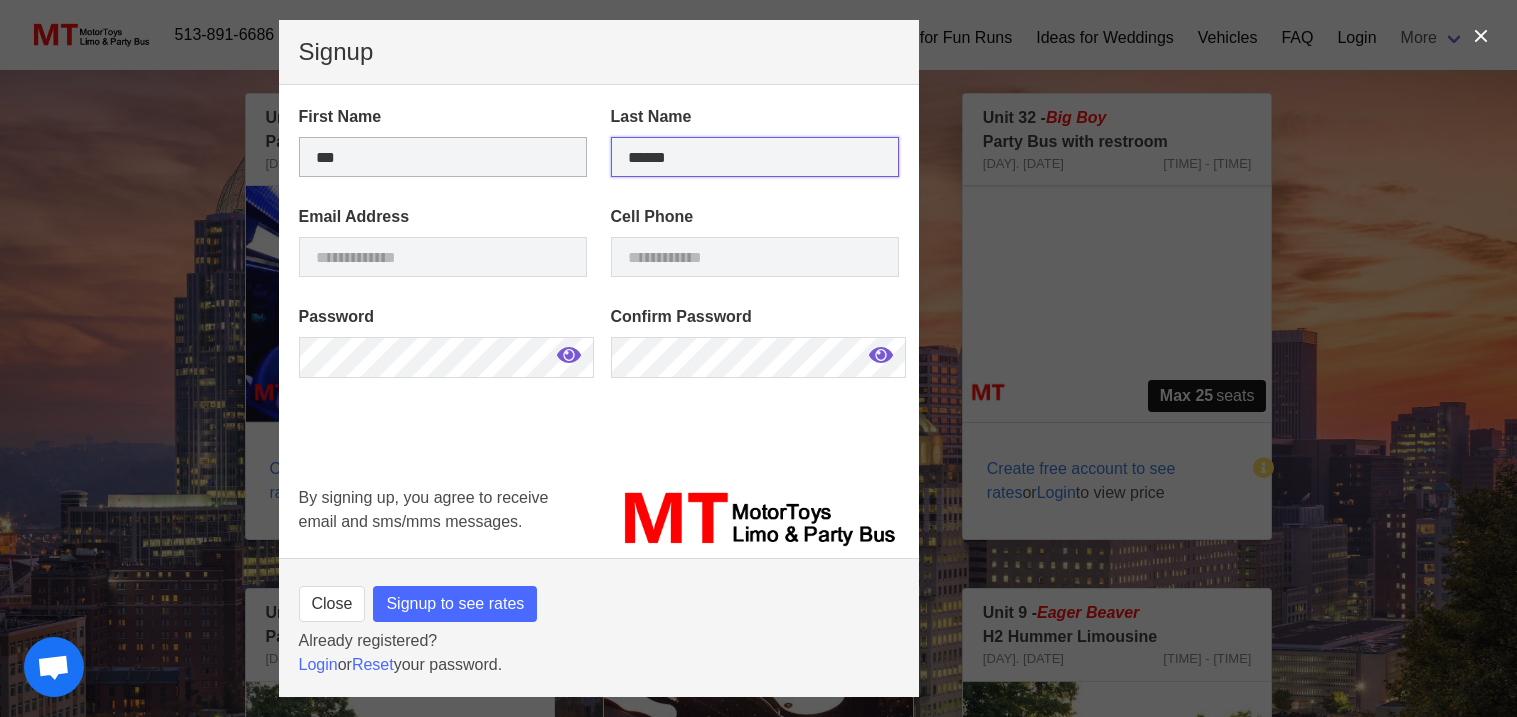 type on "******" 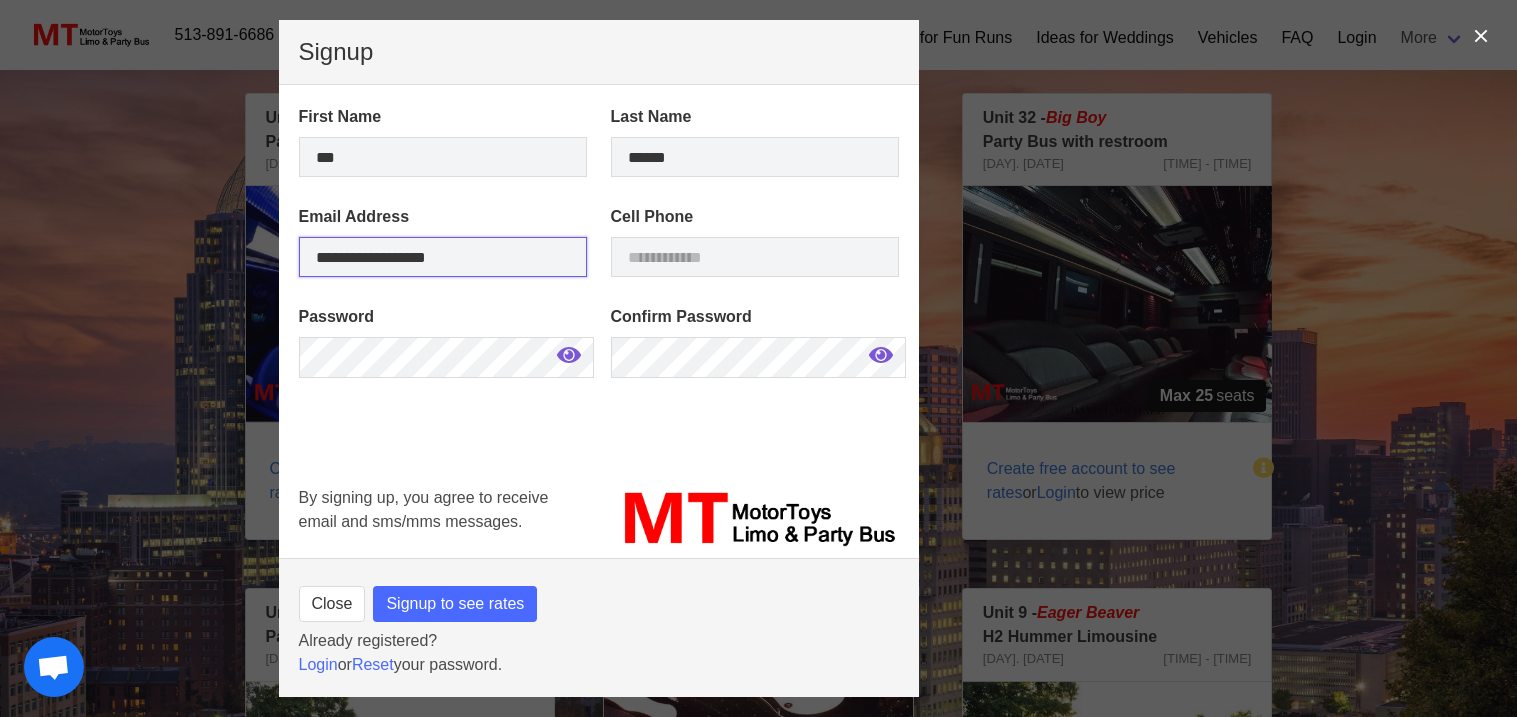 type on "**********" 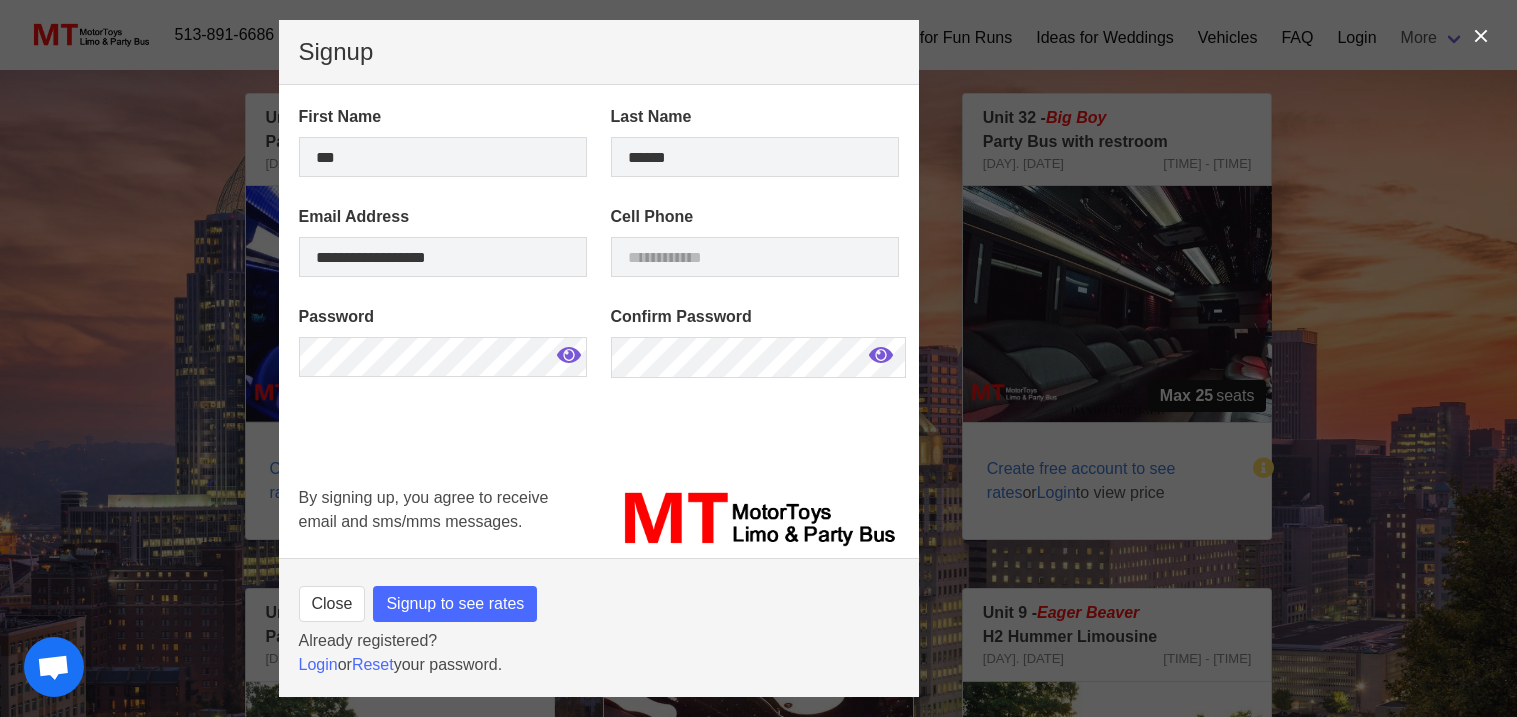 click on "Cell Phone" at bounding box center (443, 141) 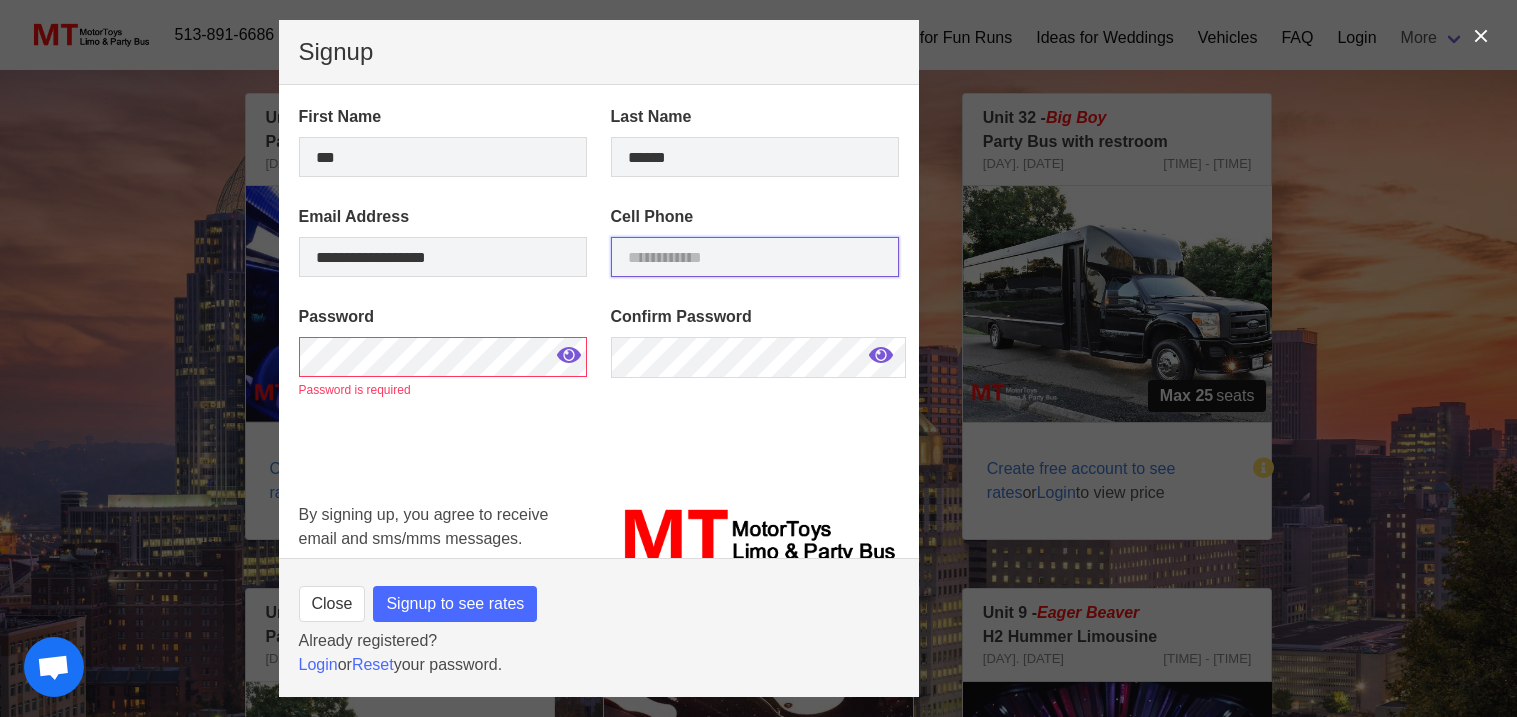 click at bounding box center [755, 257] 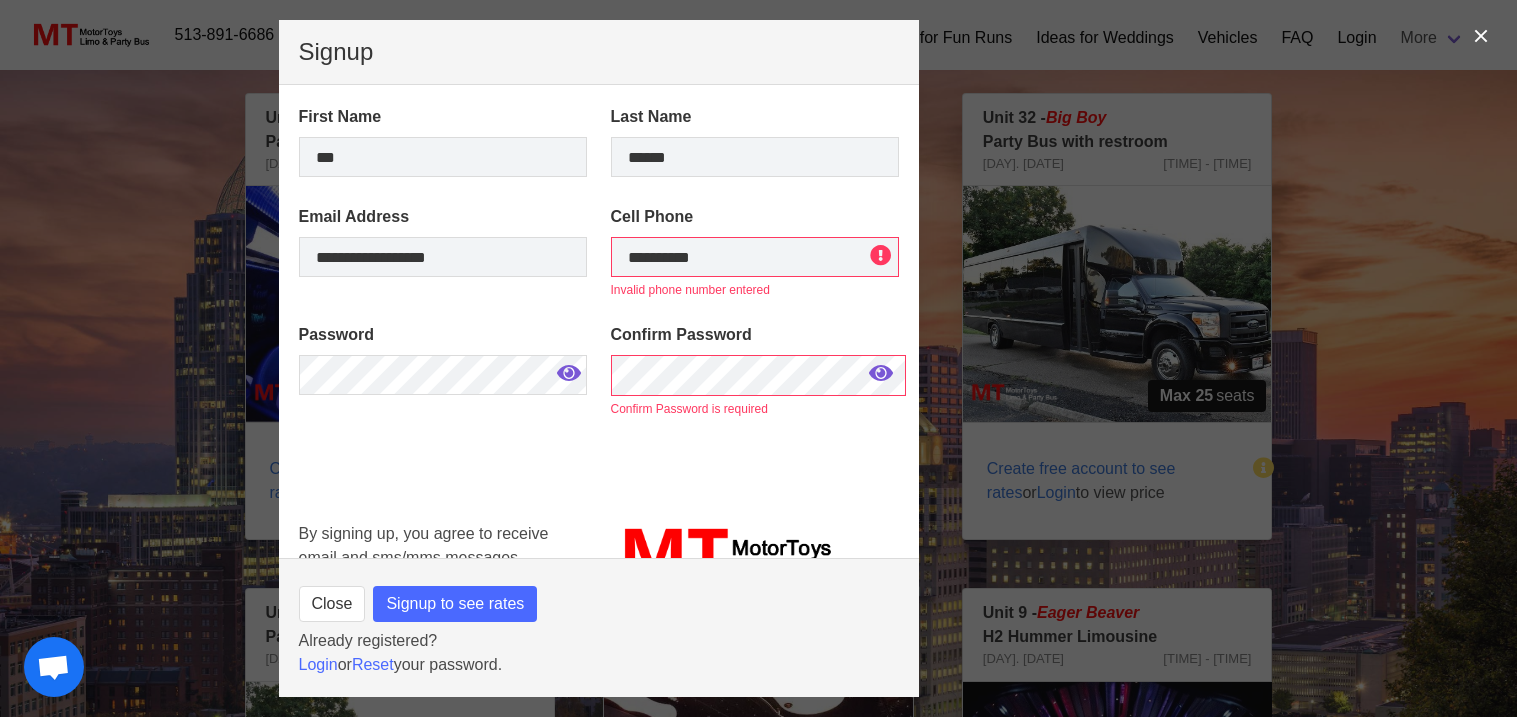 click at bounding box center [569, 373] 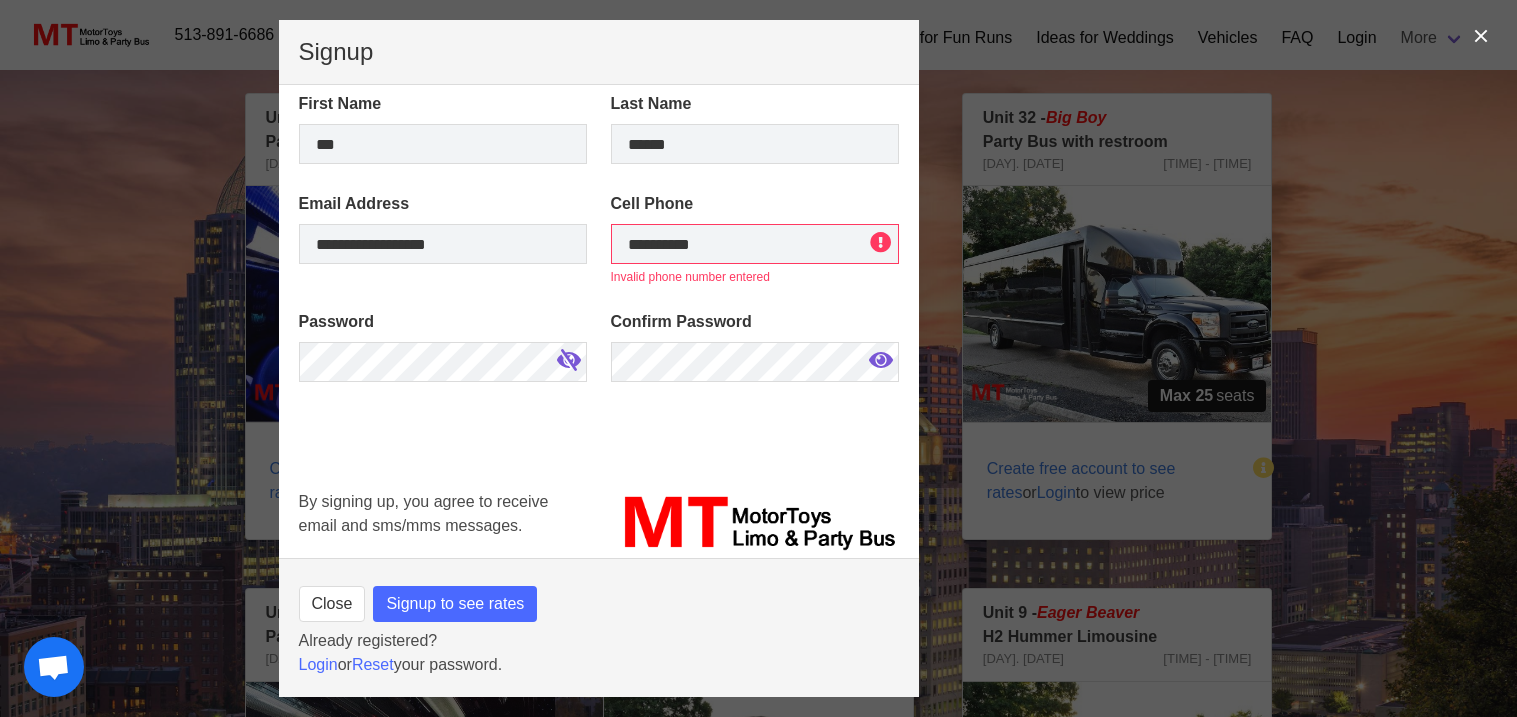 scroll, scrollTop: 29, scrollLeft: 0, axis: vertical 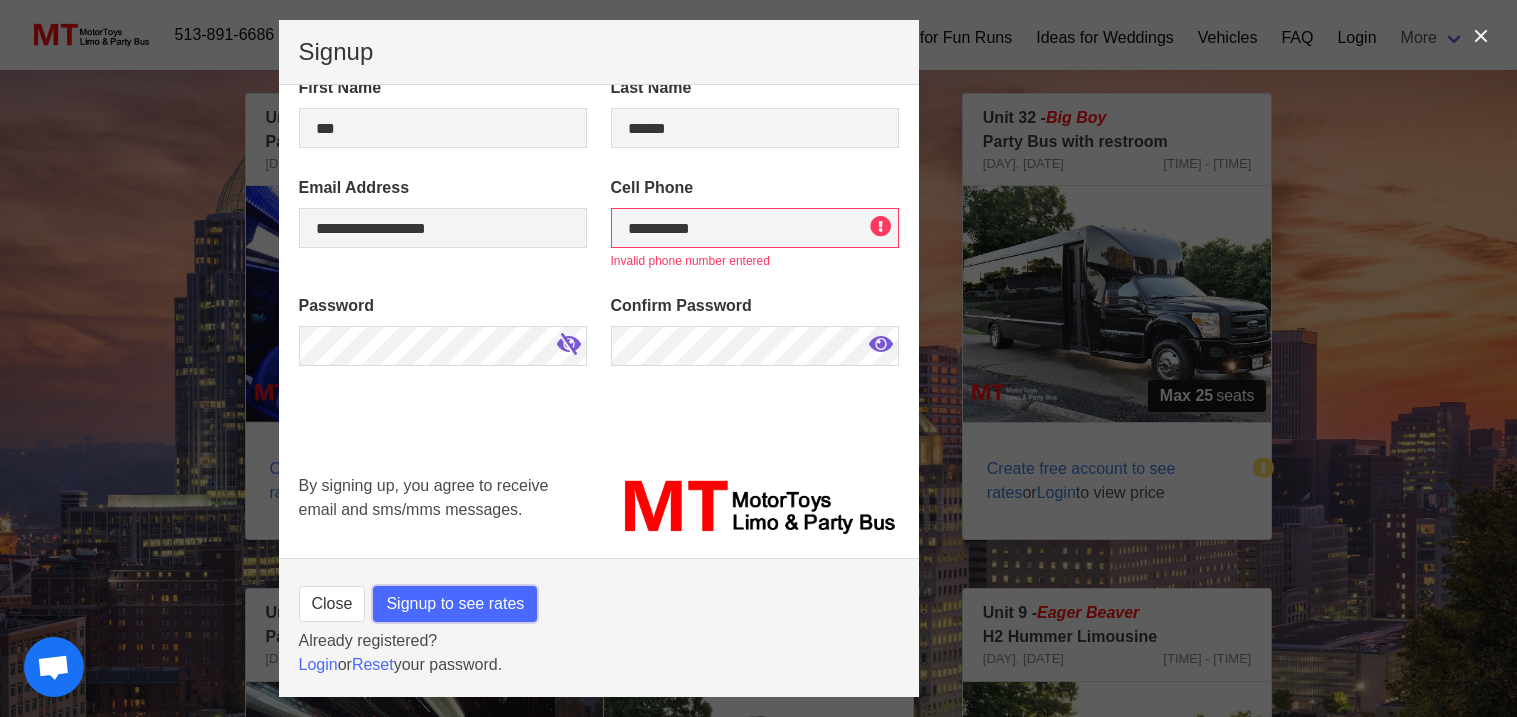 click on "Signup to see rates" at bounding box center [455, 604] 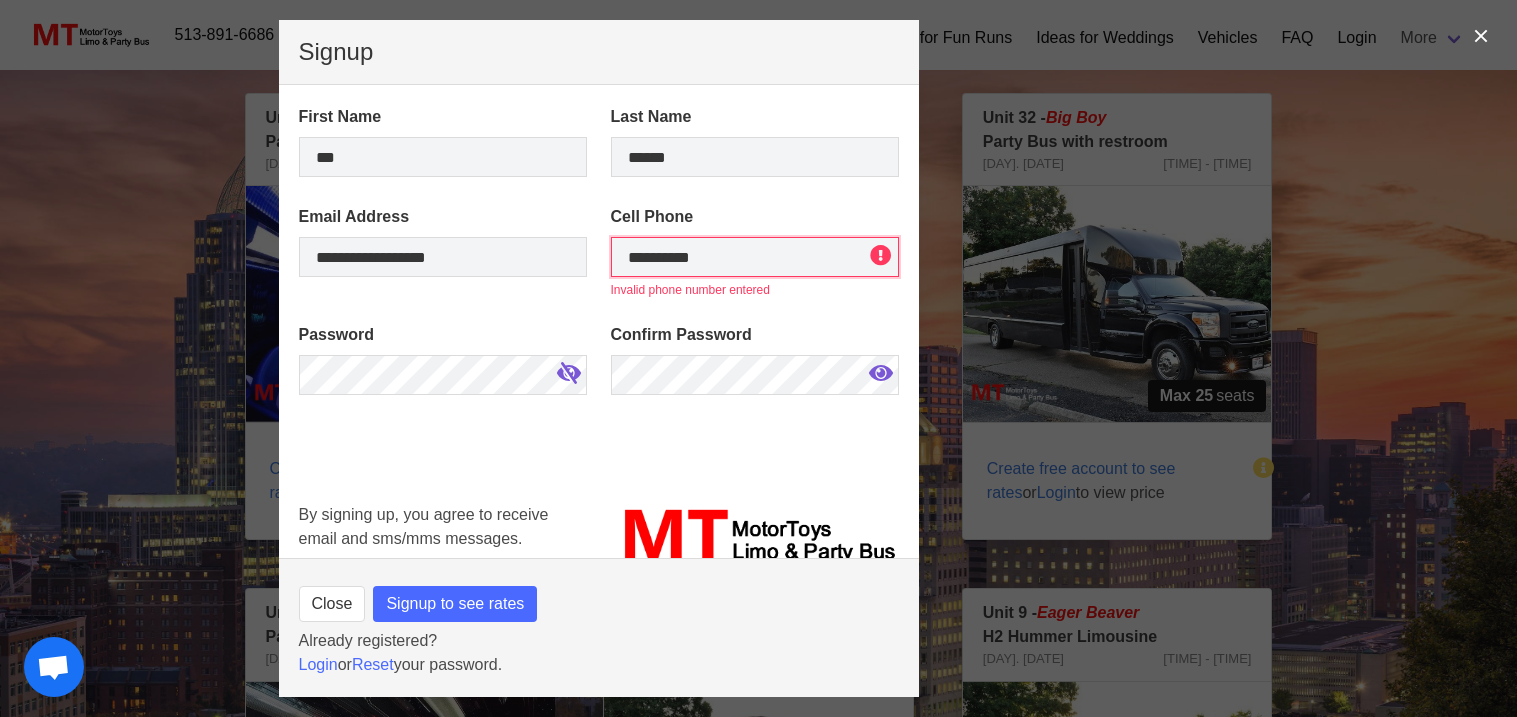 click on "**********" at bounding box center (755, 257) 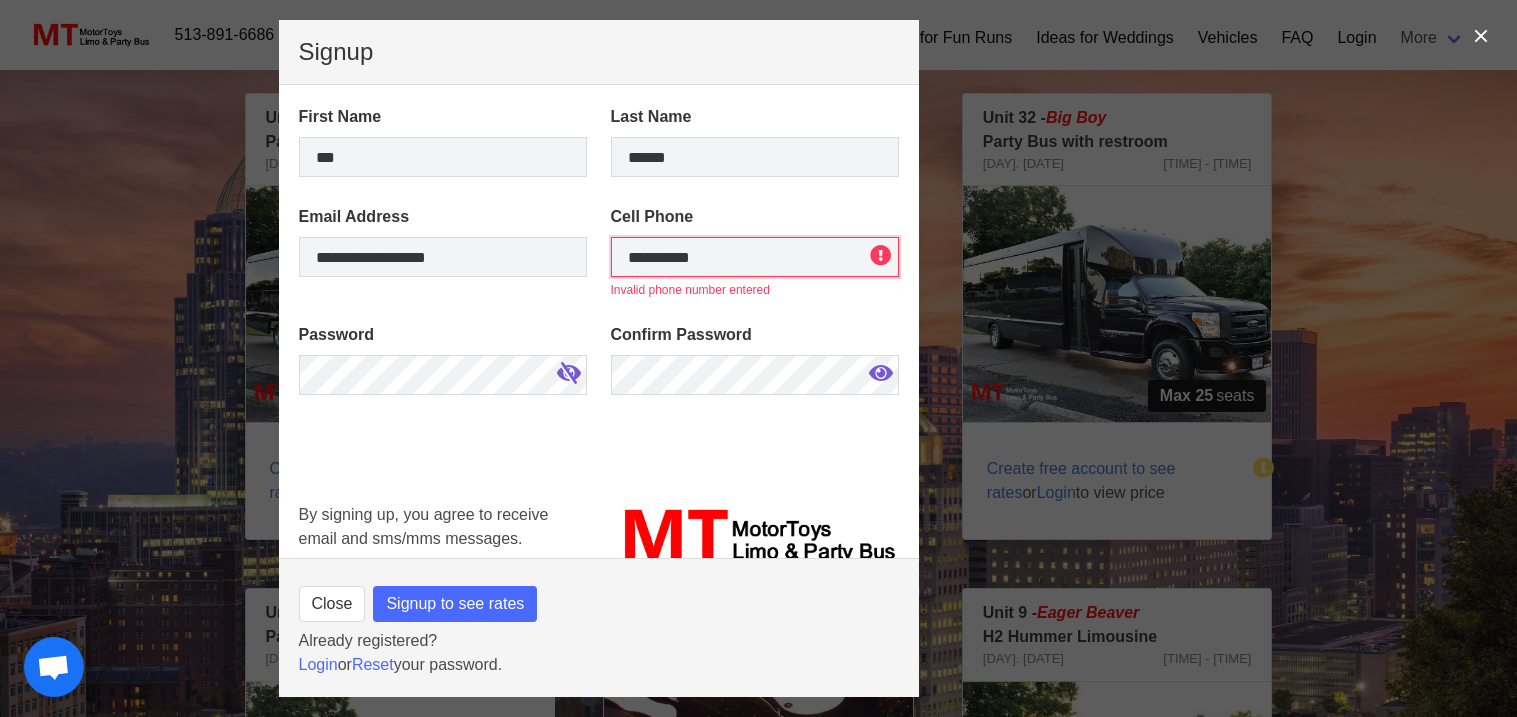 click on "**********" at bounding box center (755, 257) 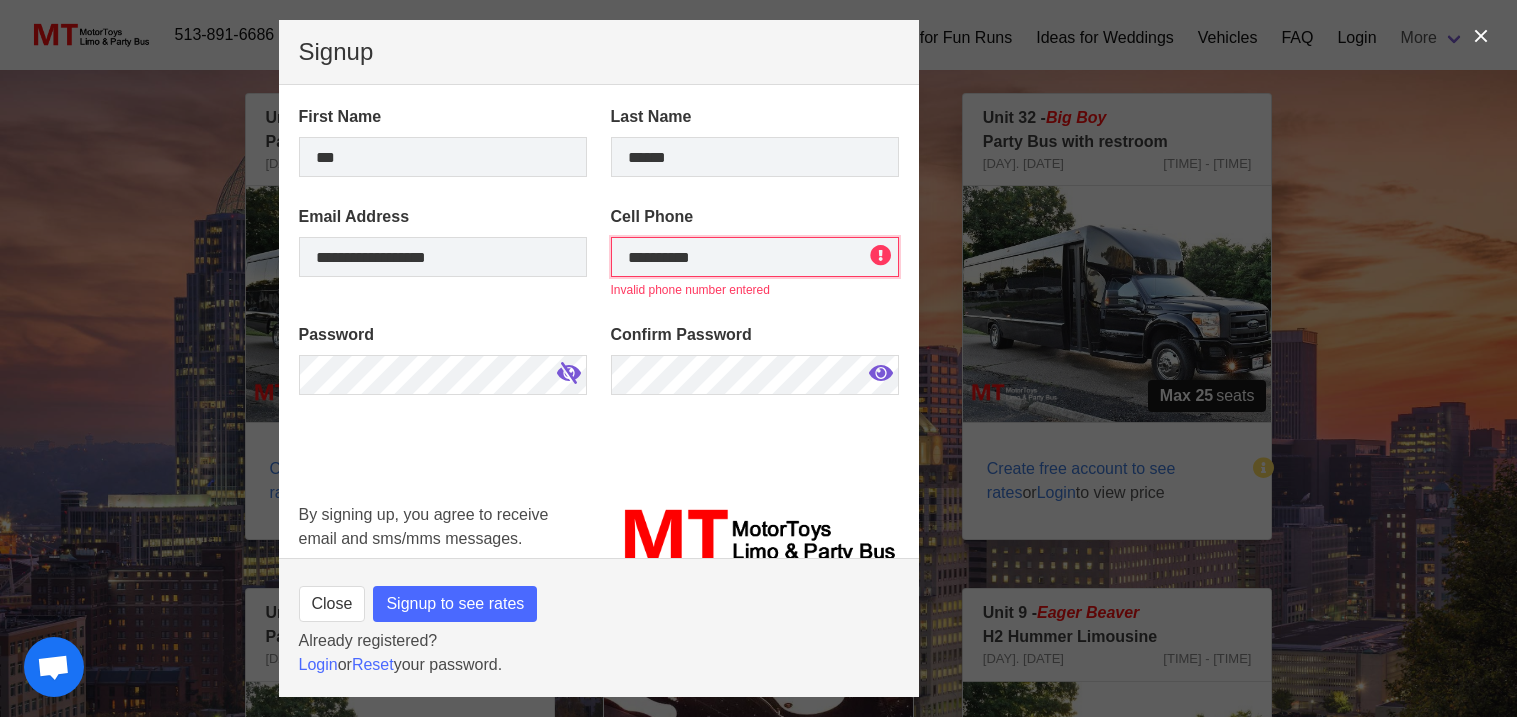 click on "**********" at bounding box center [755, 257] 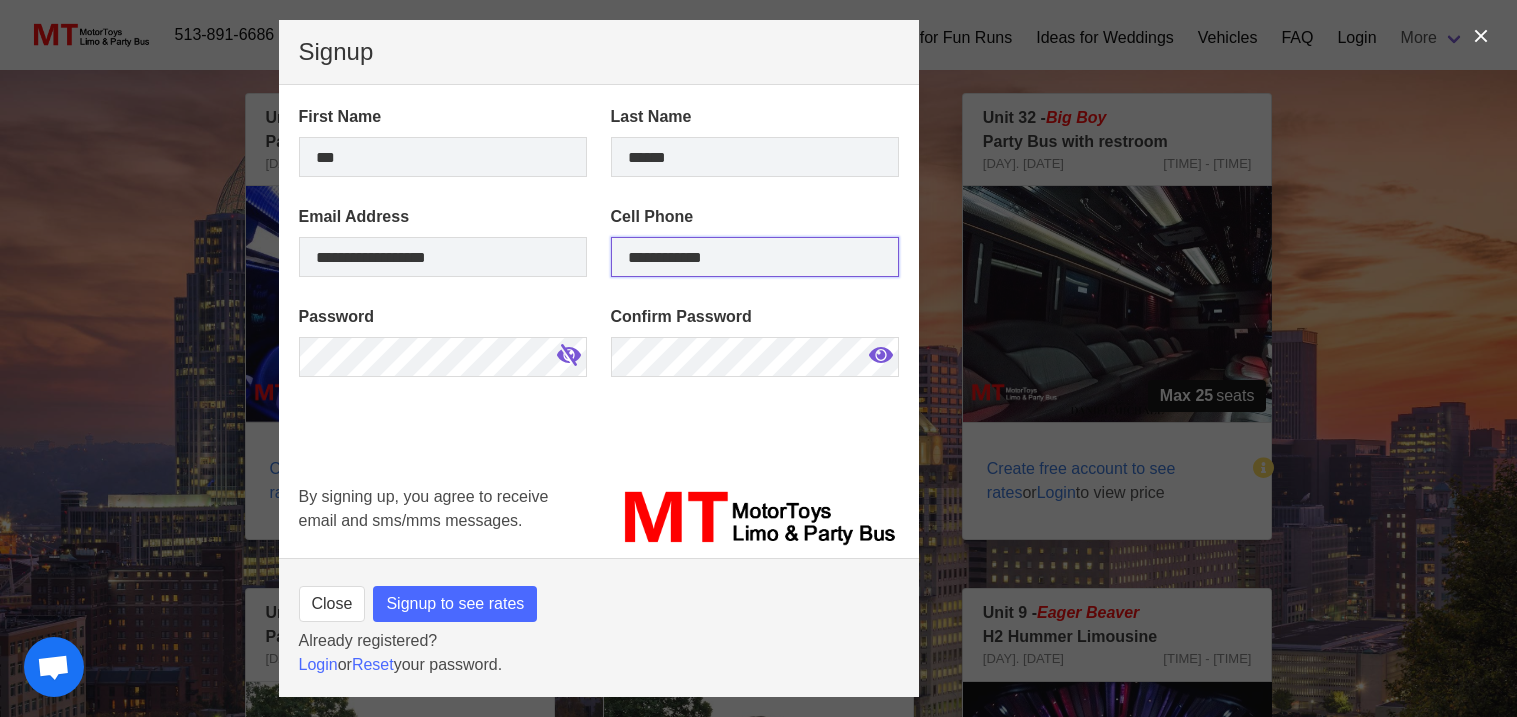 type on "**********" 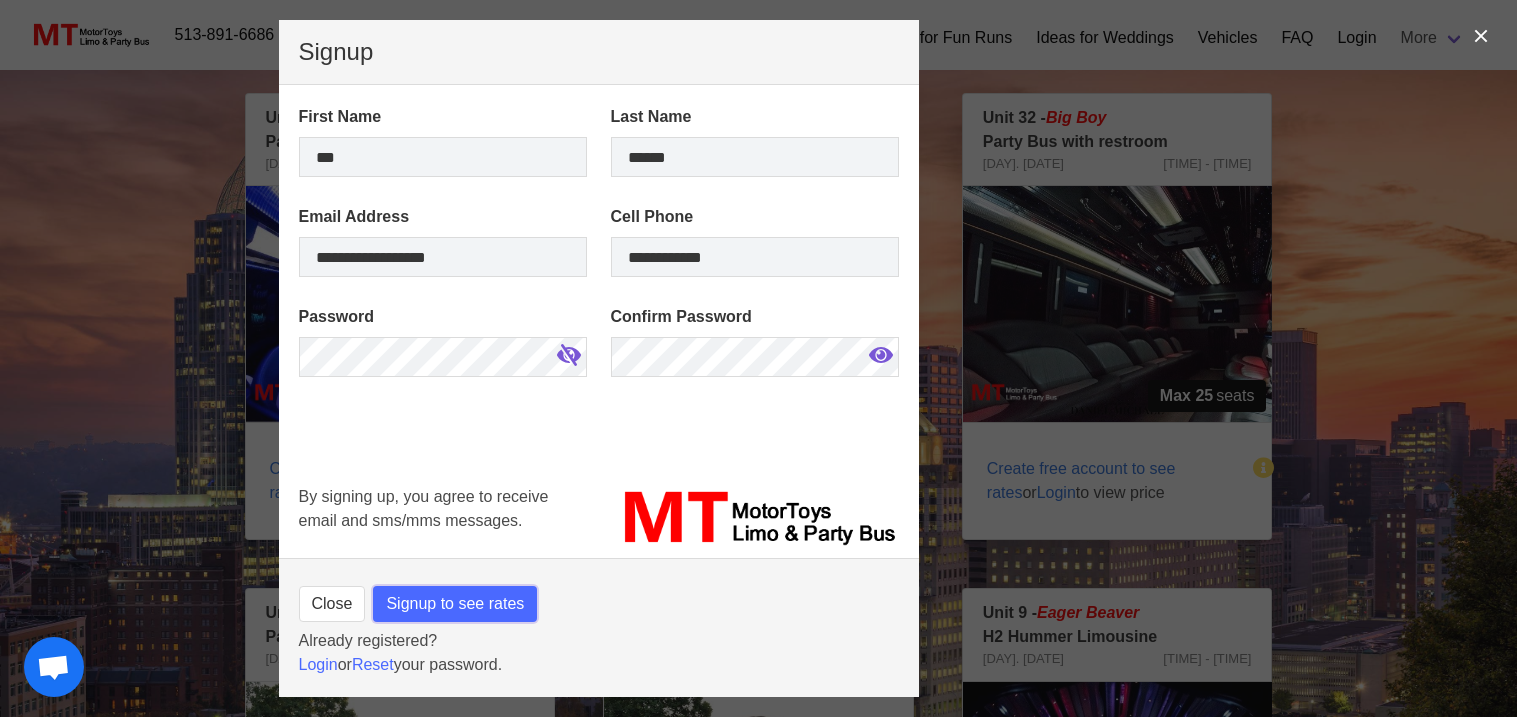 click on "Signup to see rates" at bounding box center [455, 604] 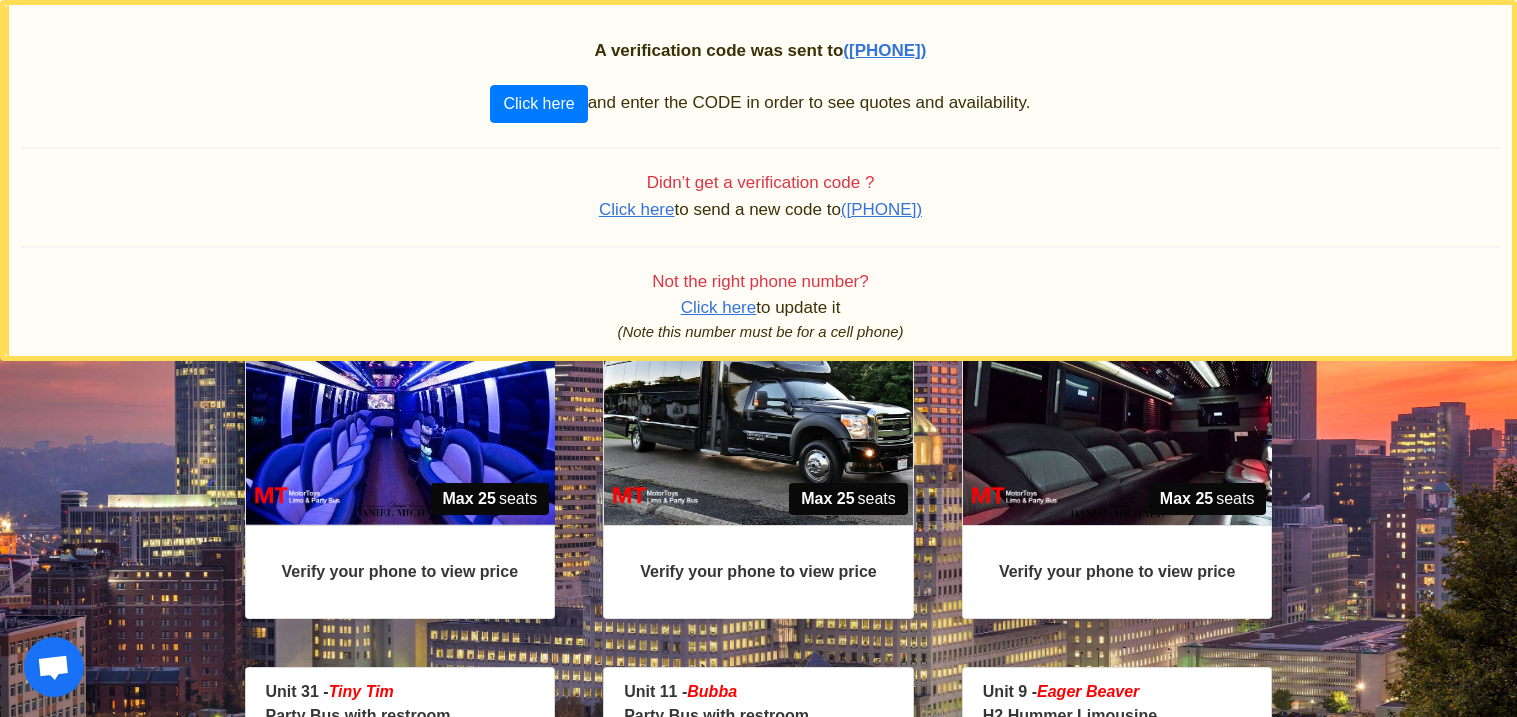 scroll, scrollTop: 0, scrollLeft: 0, axis: both 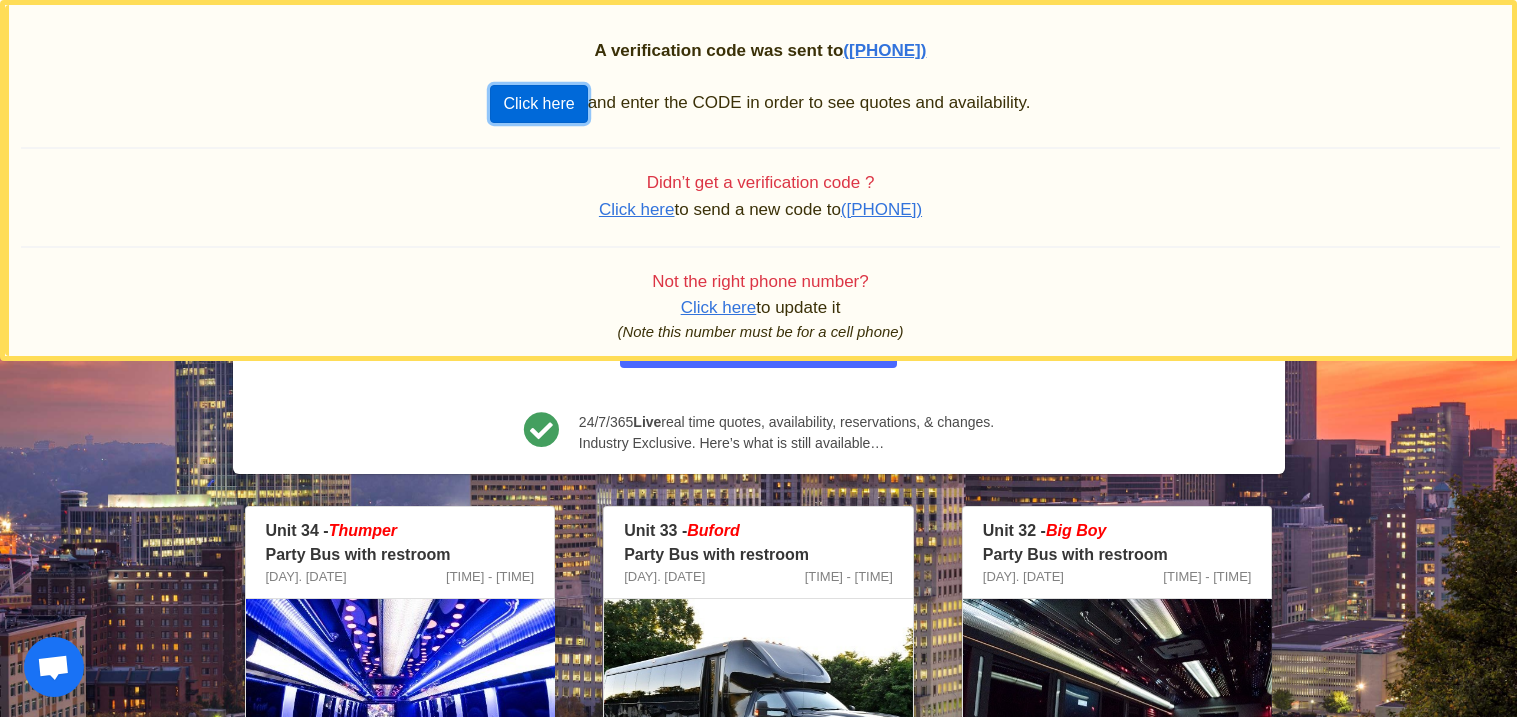 click on "Click here" at bounding box center [538, 104] 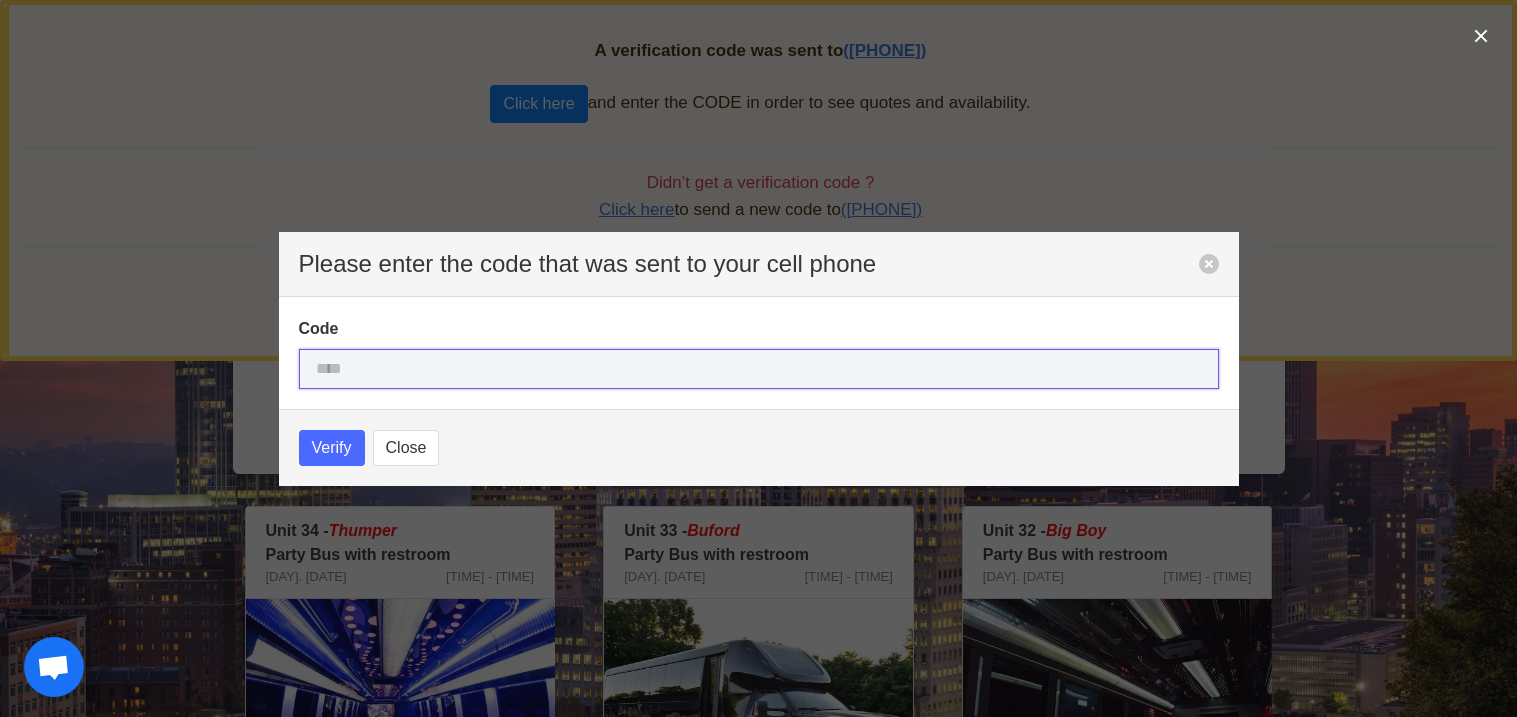 click at bounding box center [759, 369] 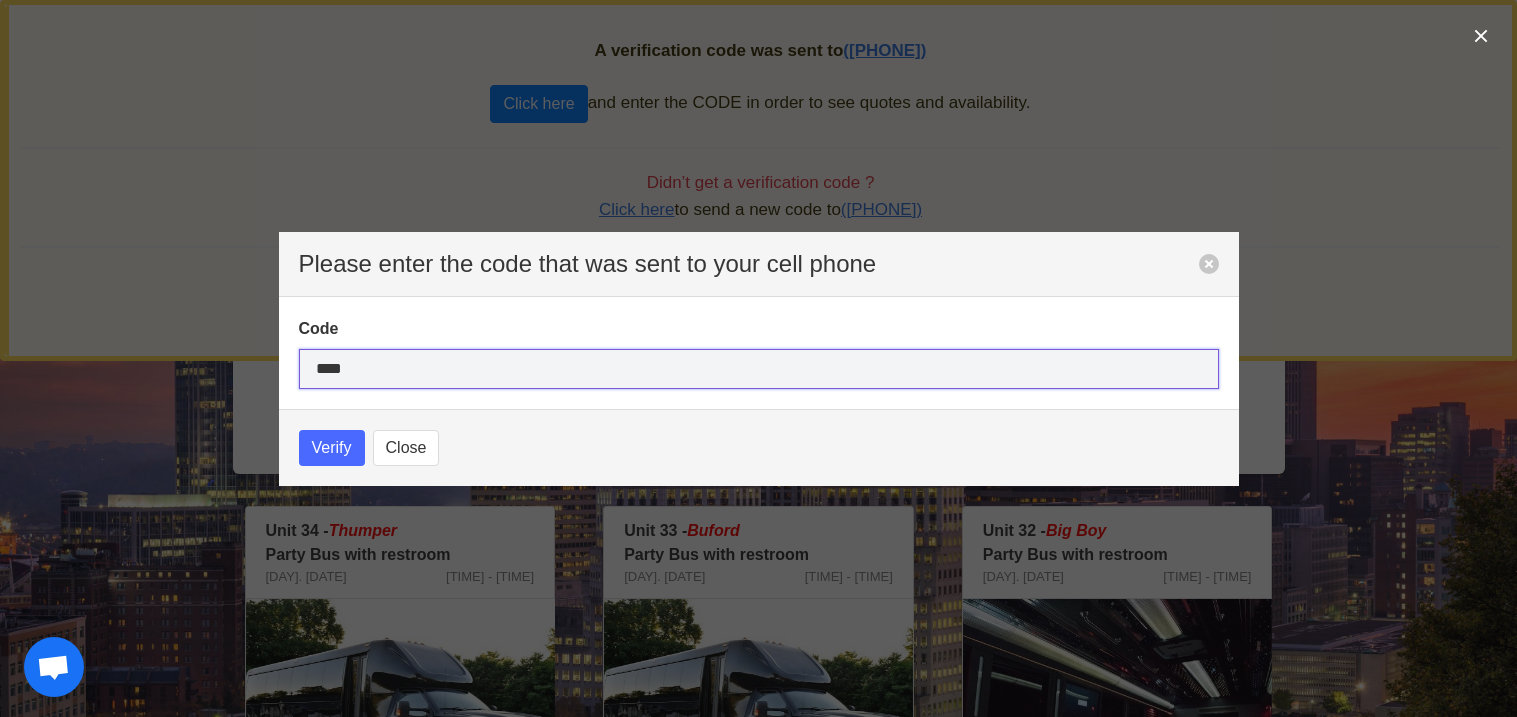 type on "****" 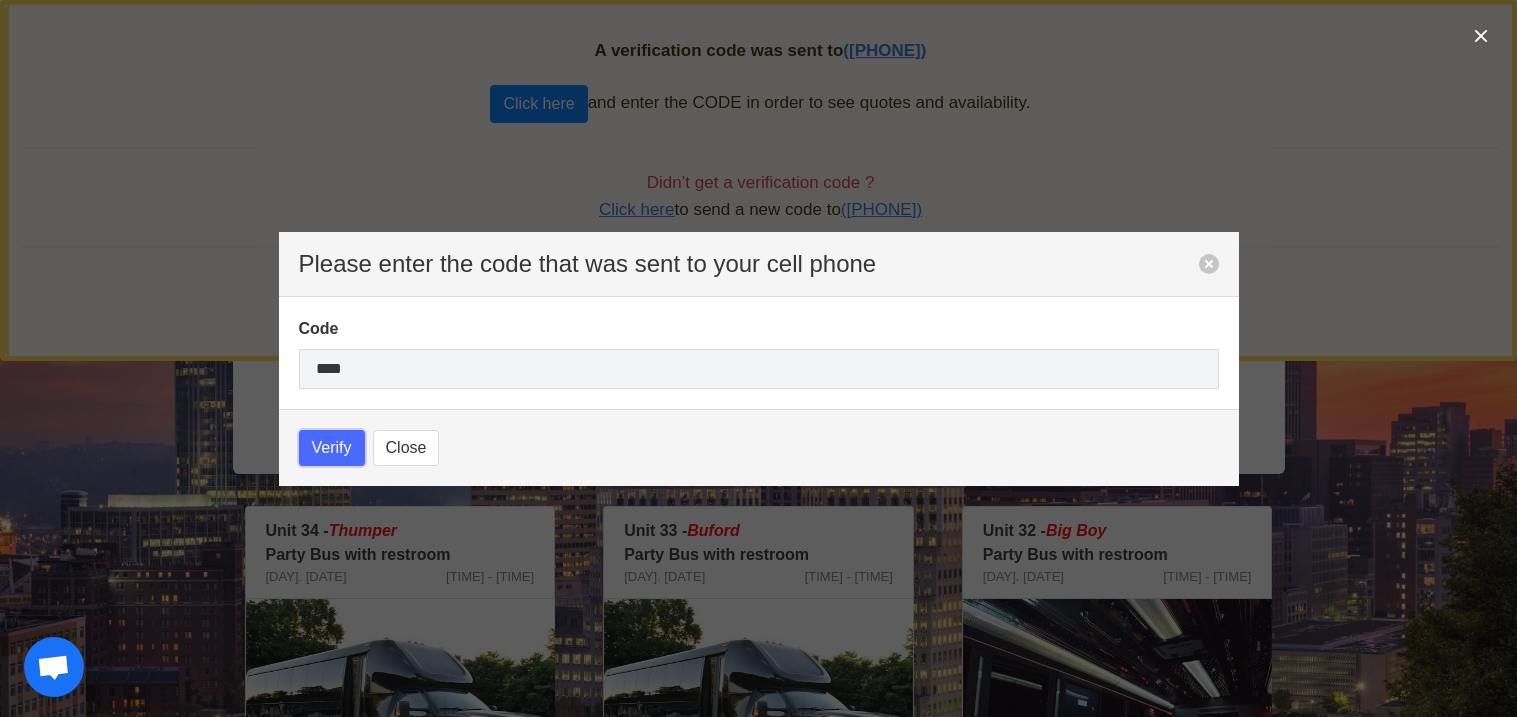 click on "Verify" at bounding box center (332, 448) 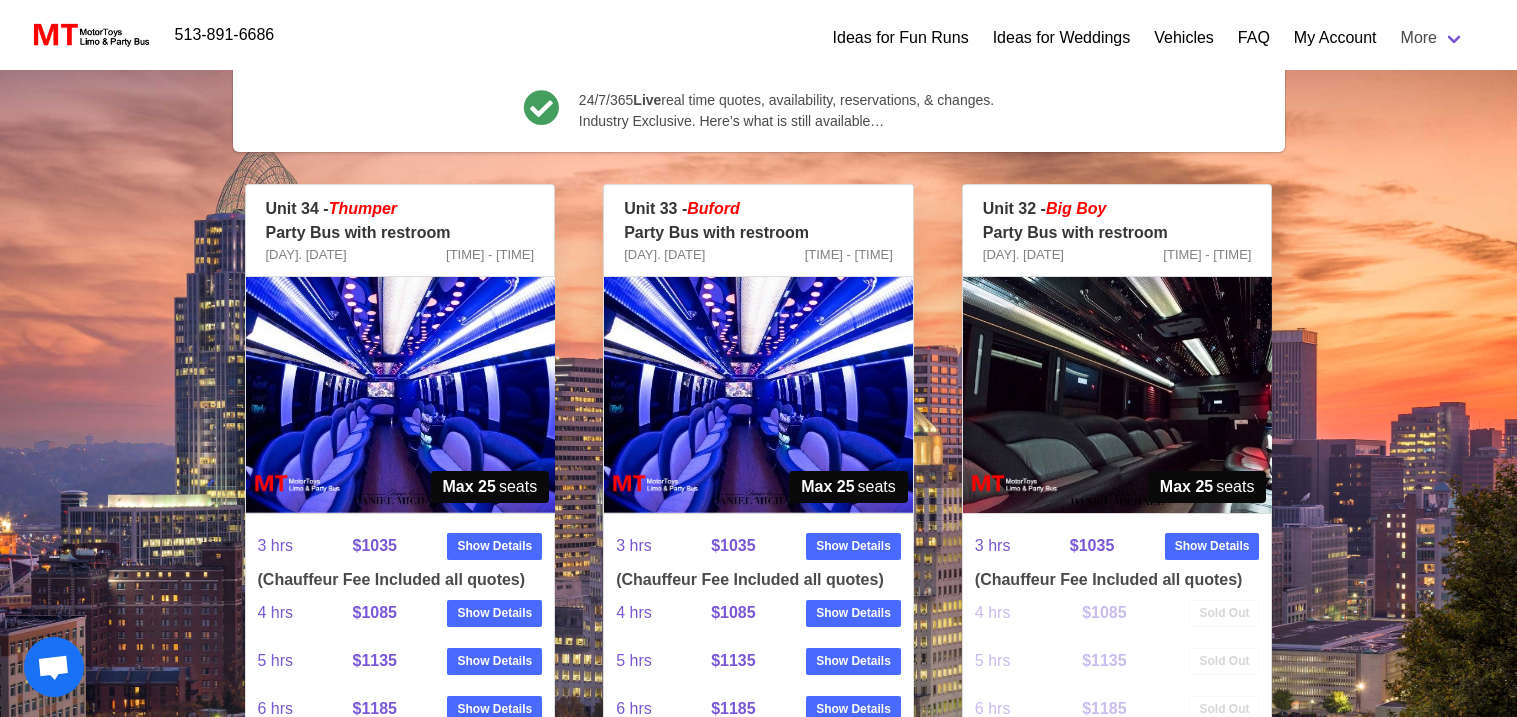 scroll, scrollTop: 364, scrollLeft: 0, axis: vertical 